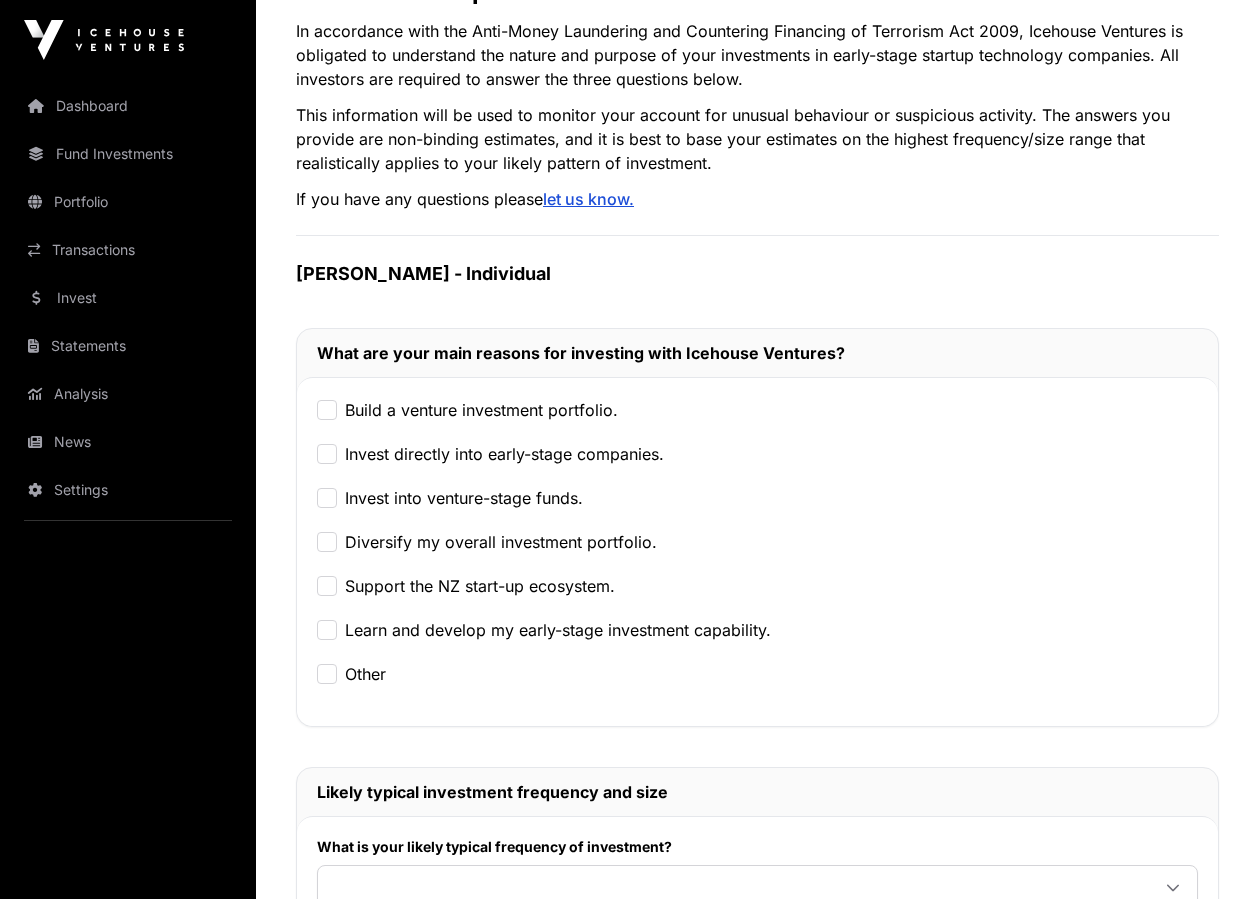 scroll, scrollTop: 150, scrollLeft: 0, axis: vertical 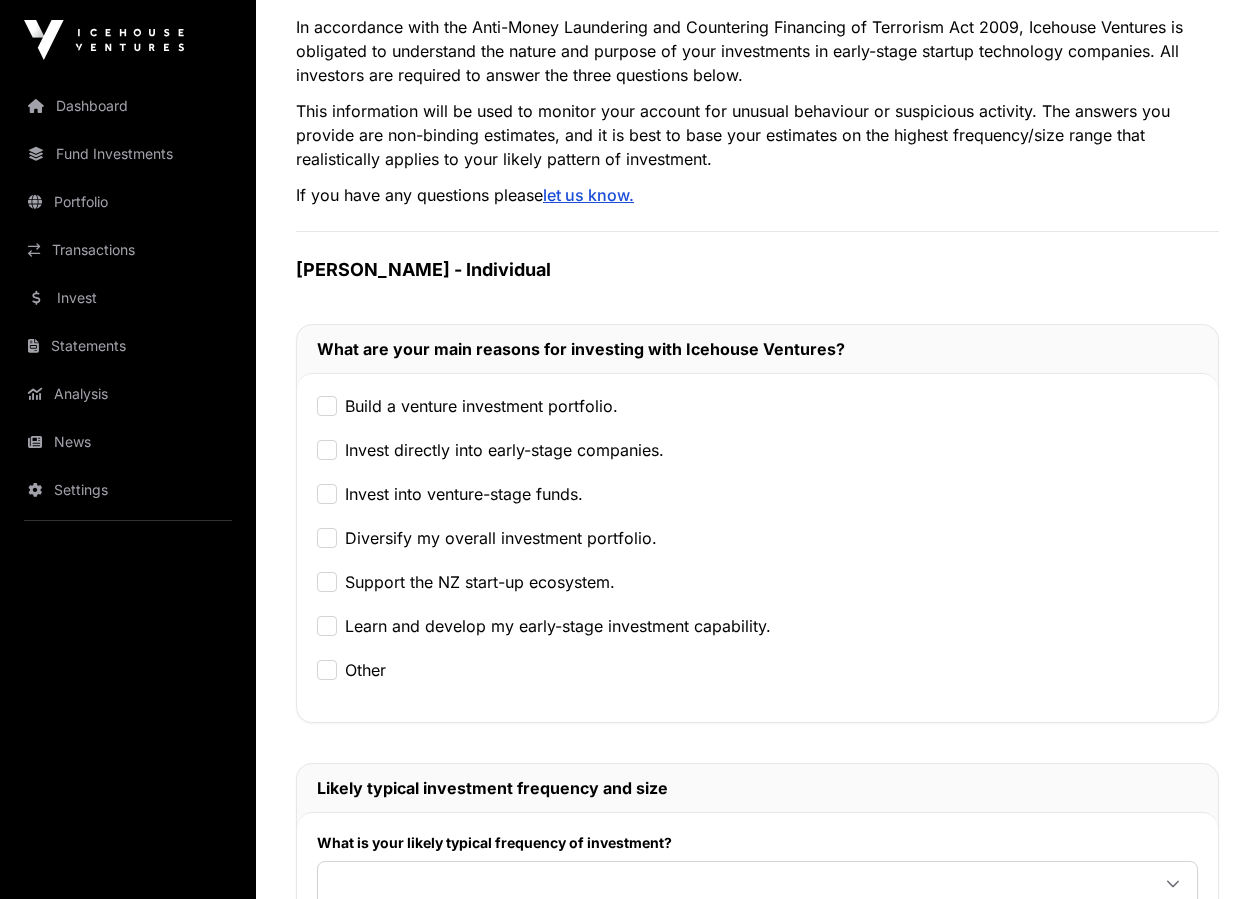 click on "Invest directly into early-stage companies." 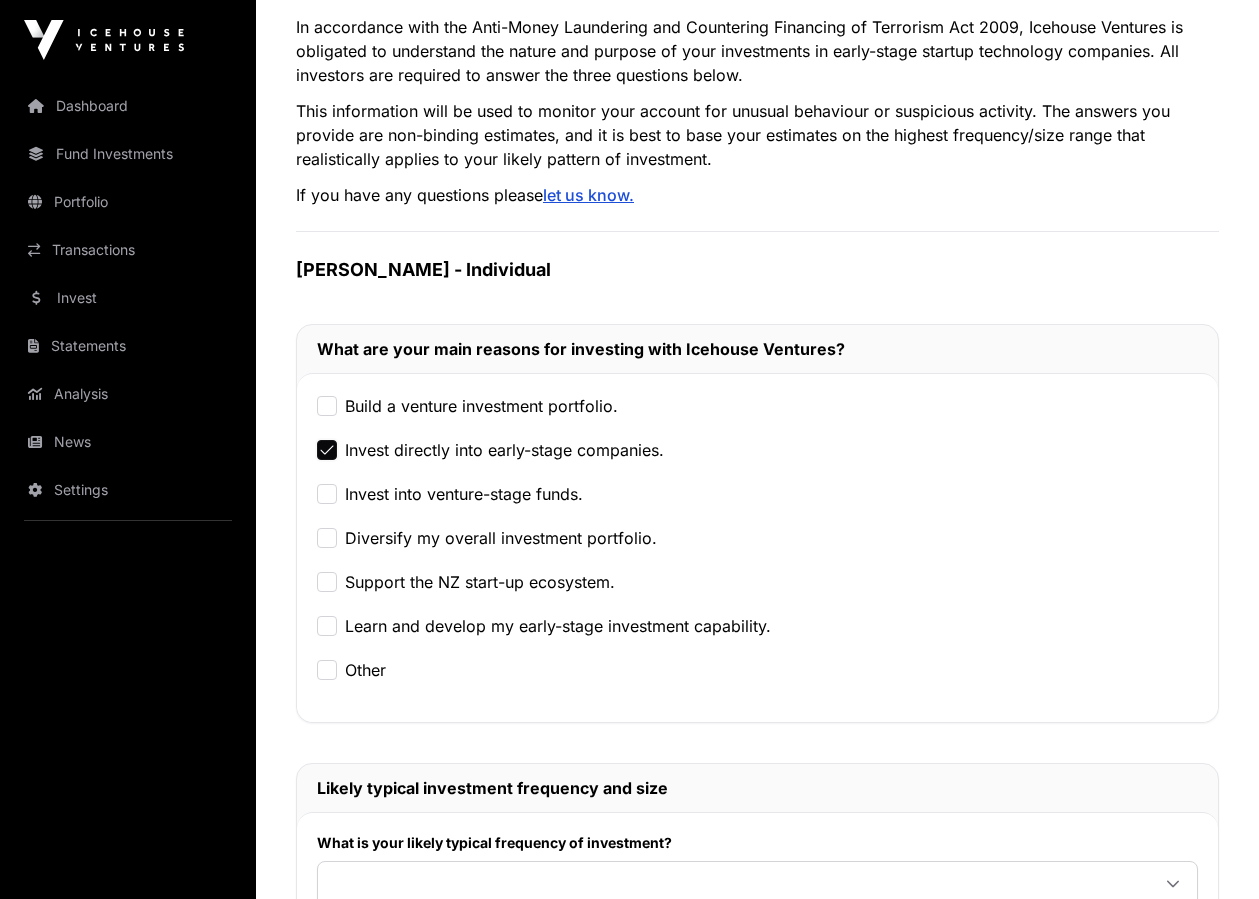 click on "Invest into venture-stage funds." 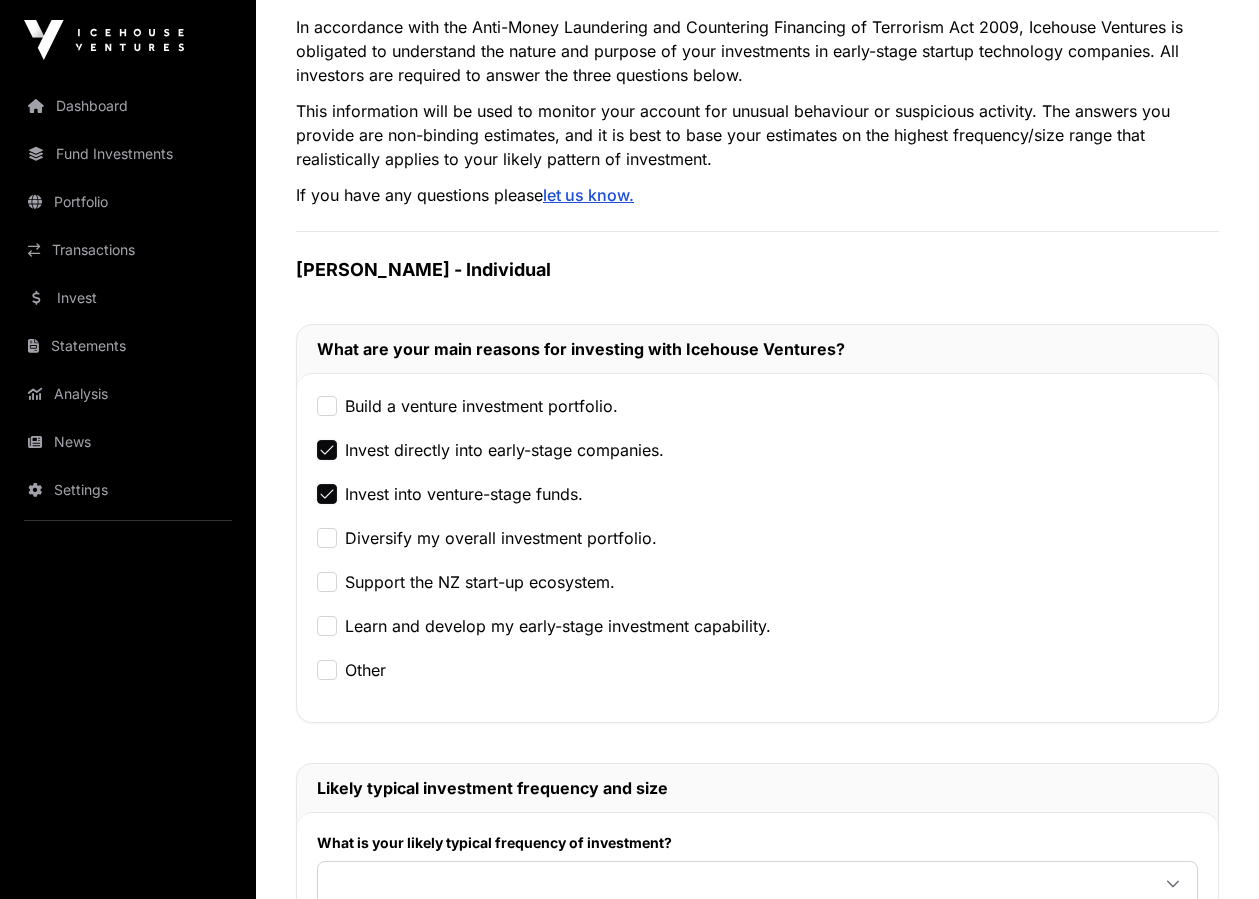 click on "Diversify my overall investment portfolio." 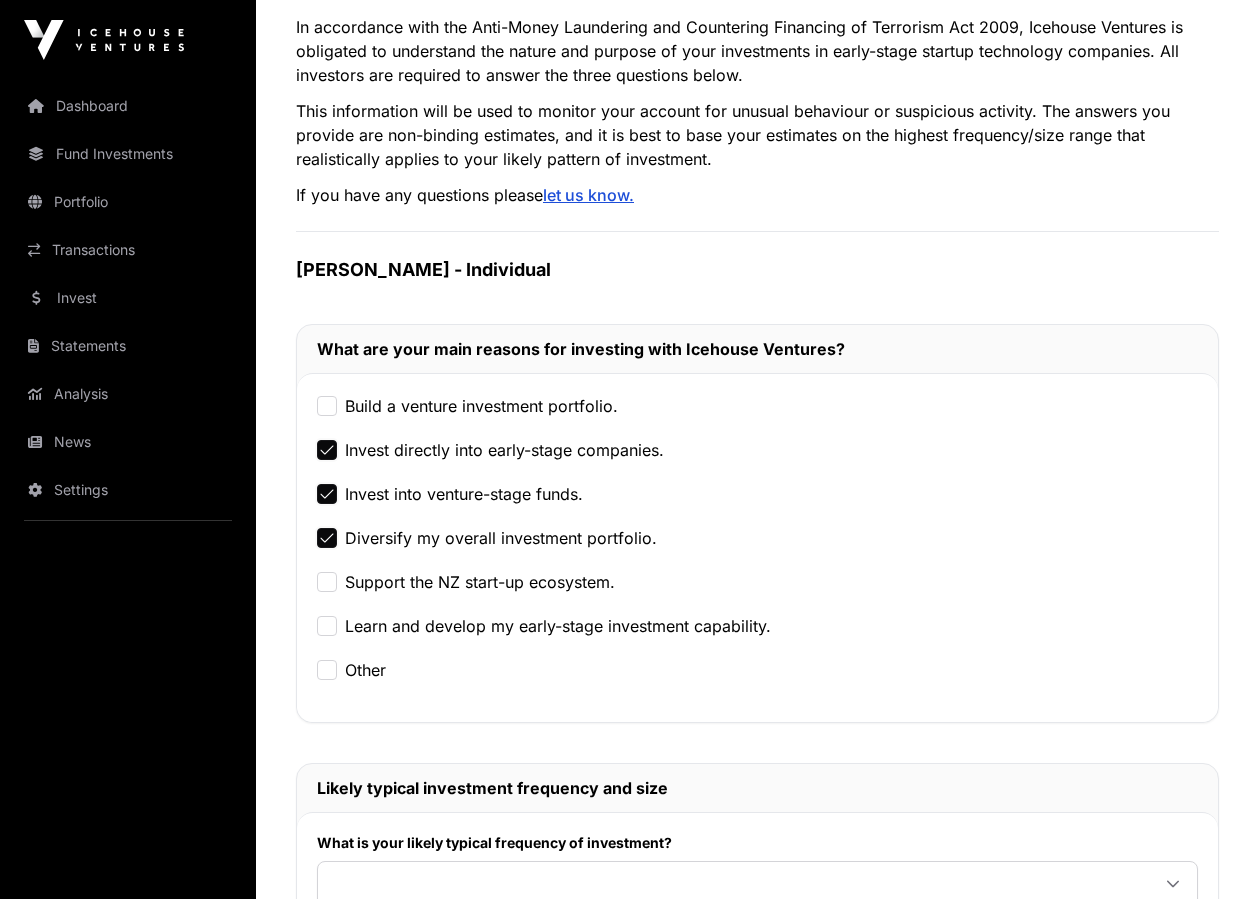 click on "Support the NZ start-up ecosystem." 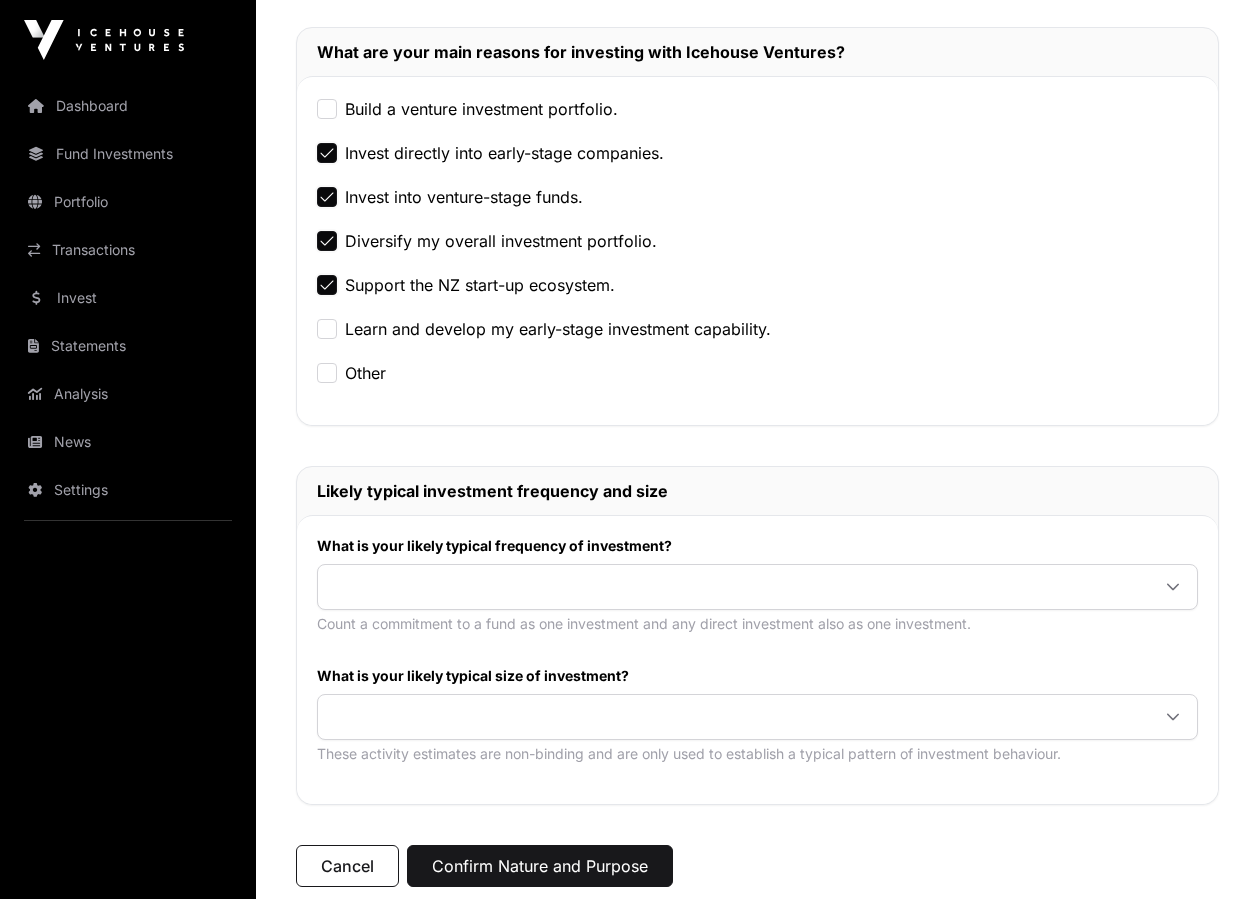 scroll, scrollTop: 451, scrollLeft: 0, axis: vertical 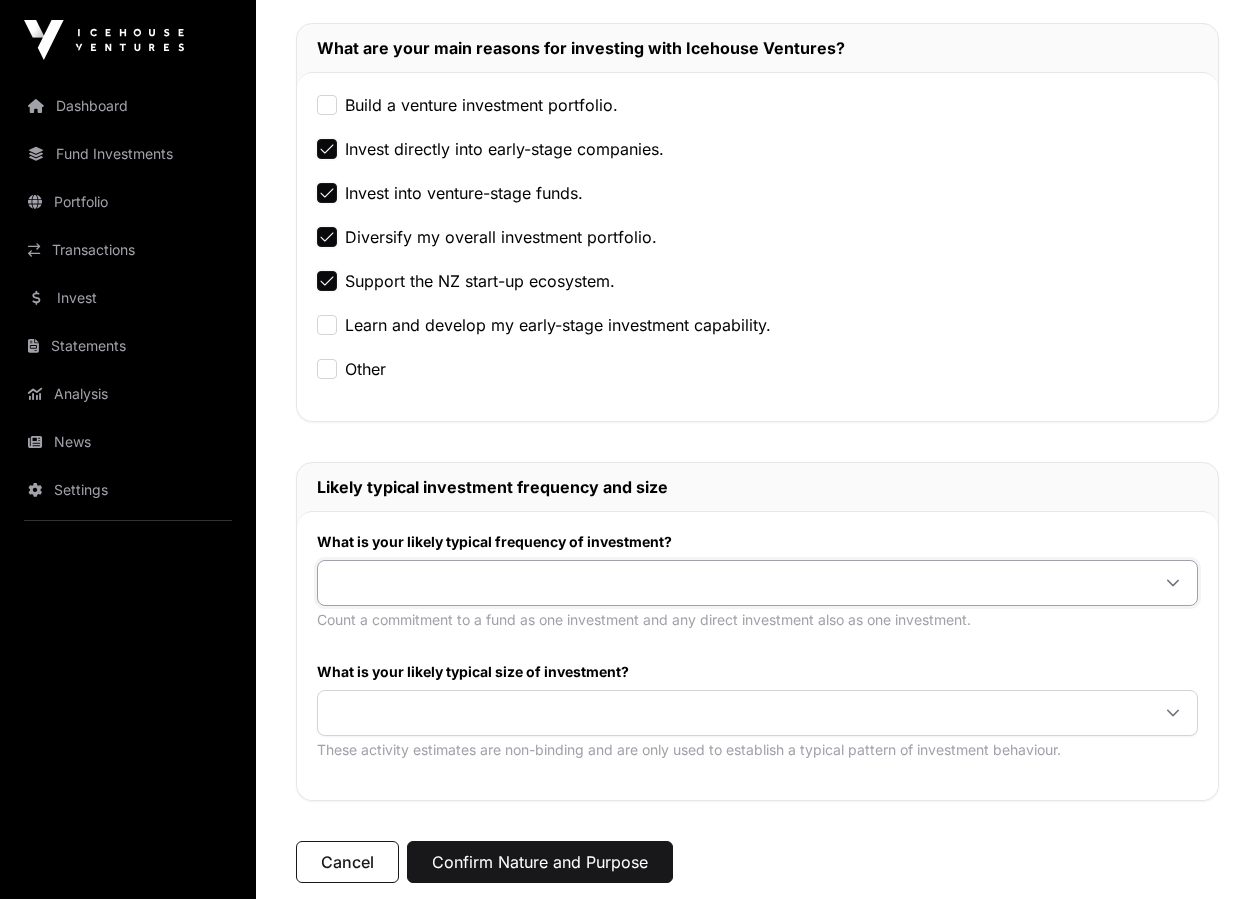 click 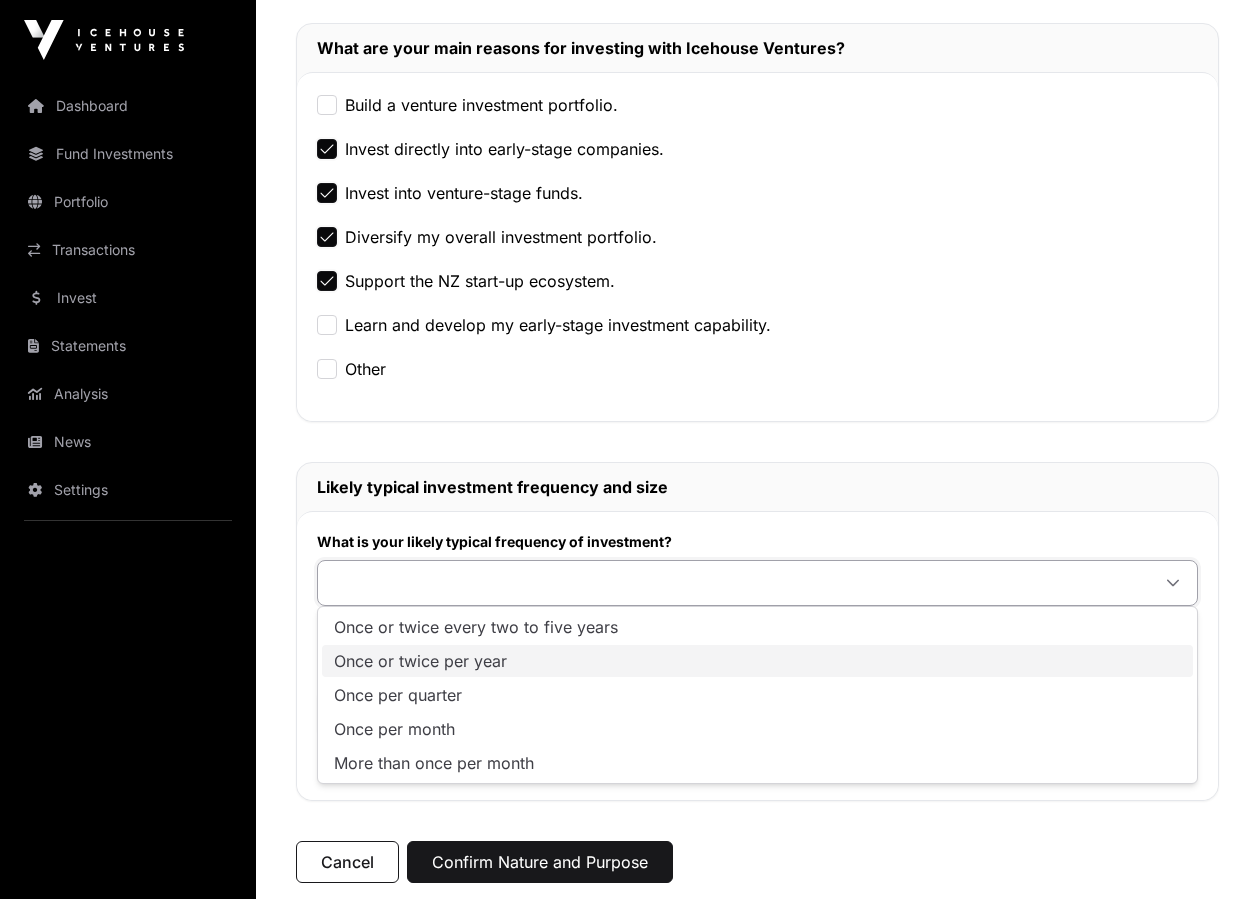 click on "Once or twice per year" 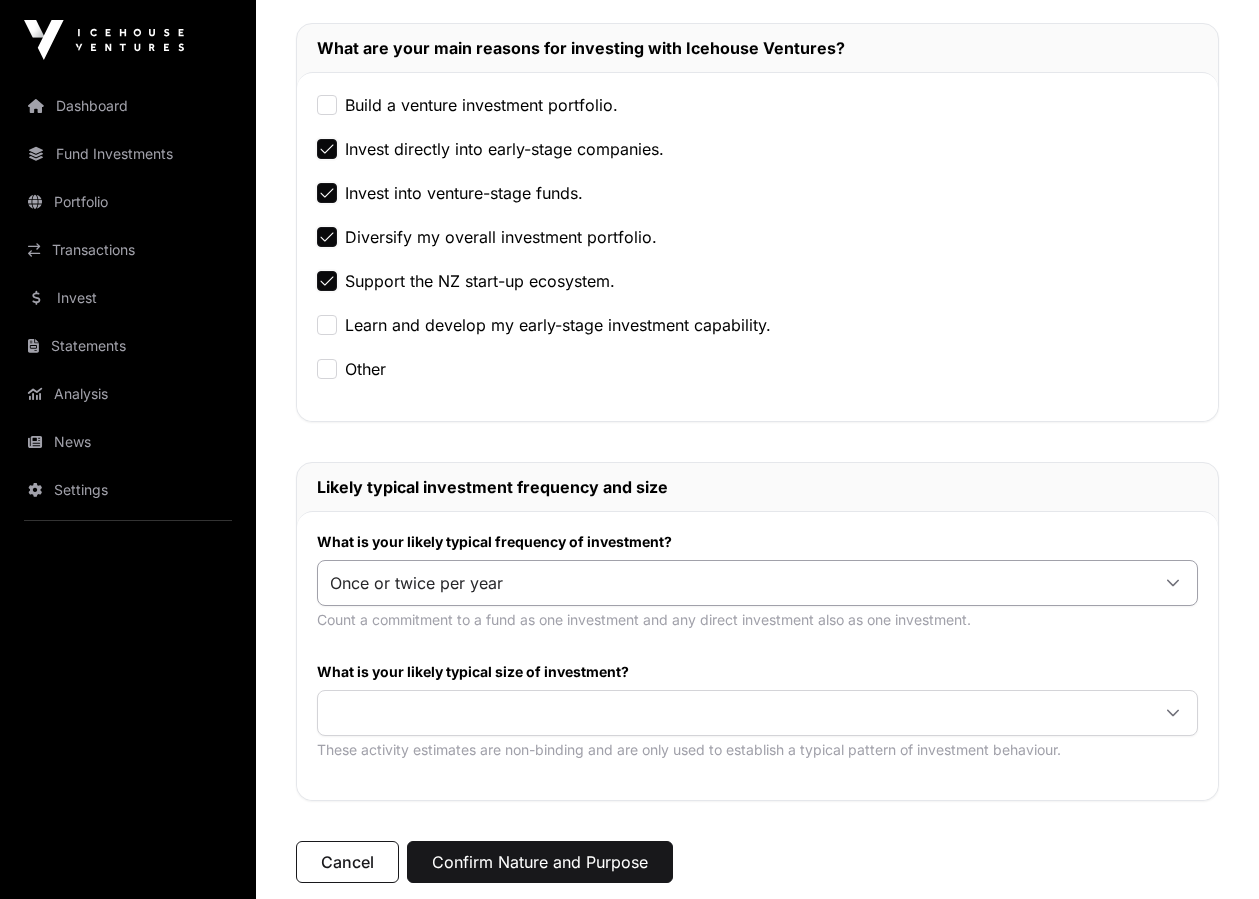 click on "Once or twice per year" 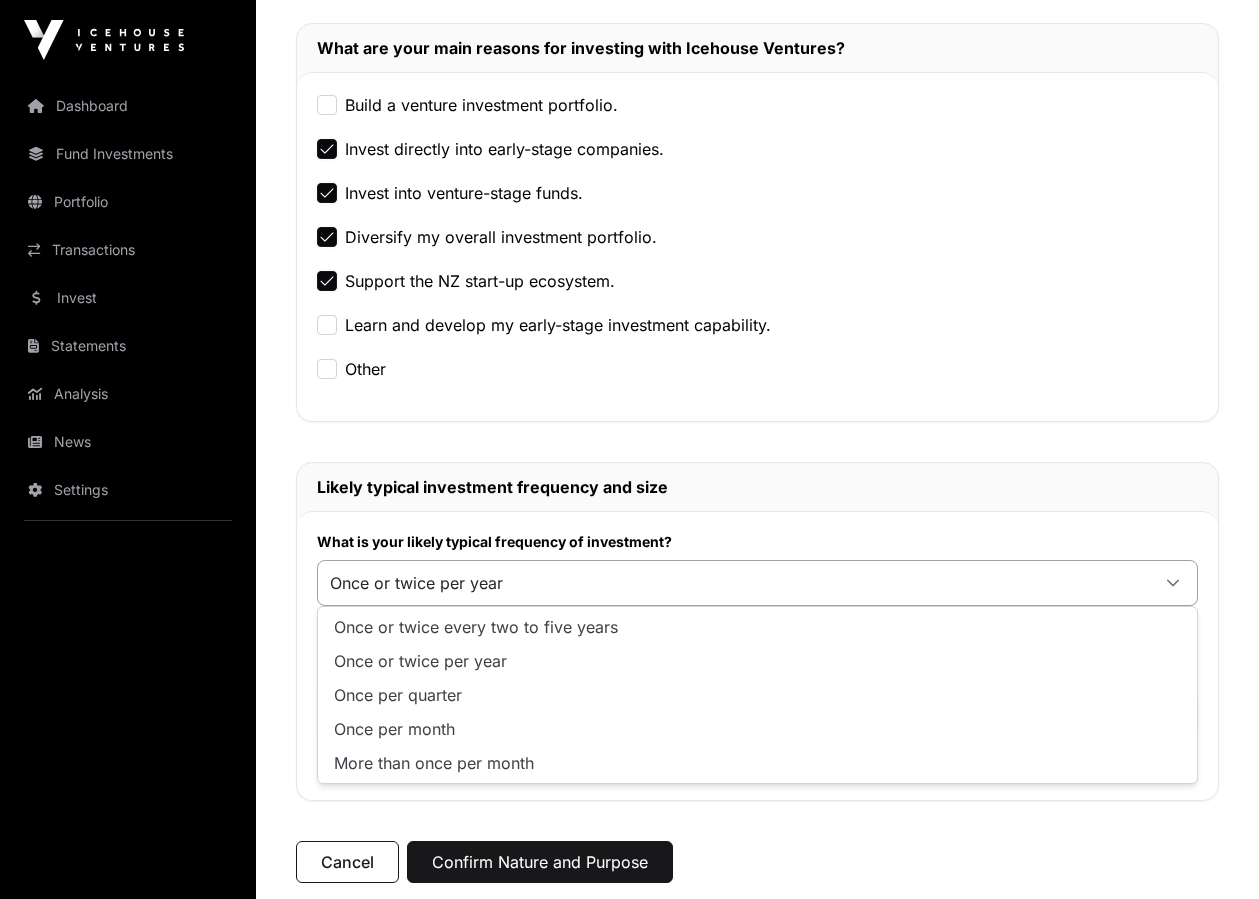 click on "Once or twice per year" 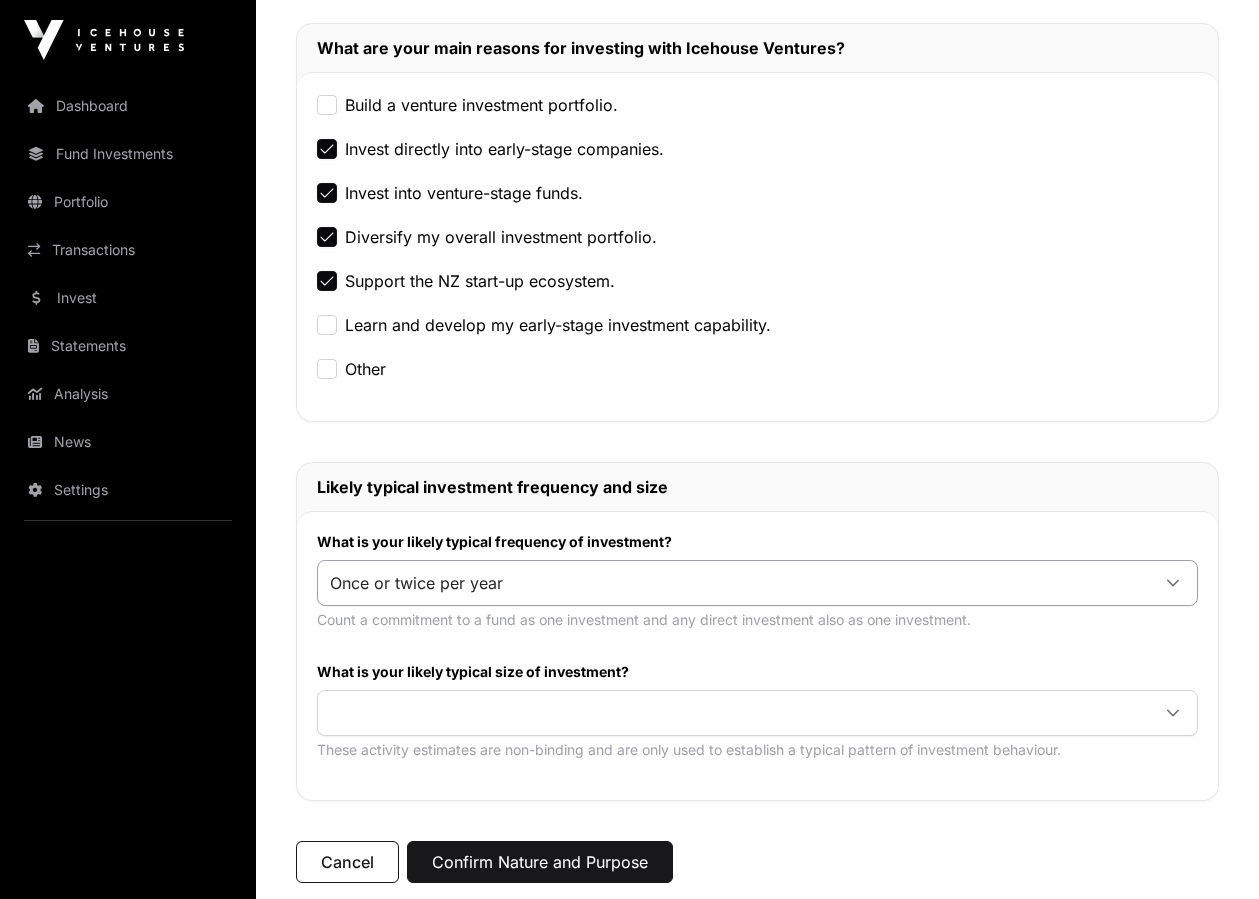click on "Once or twice per year" 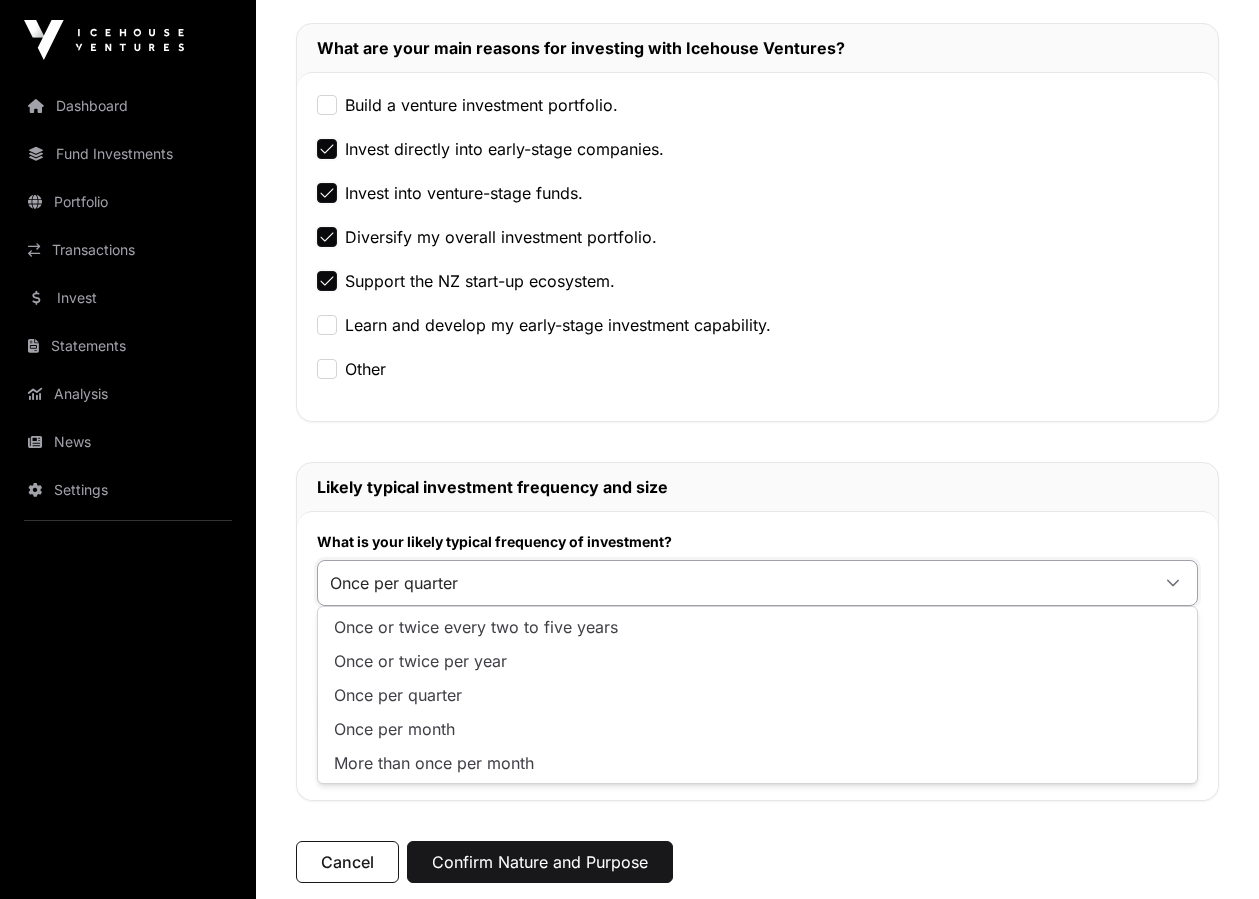 click on "Once per quarter" 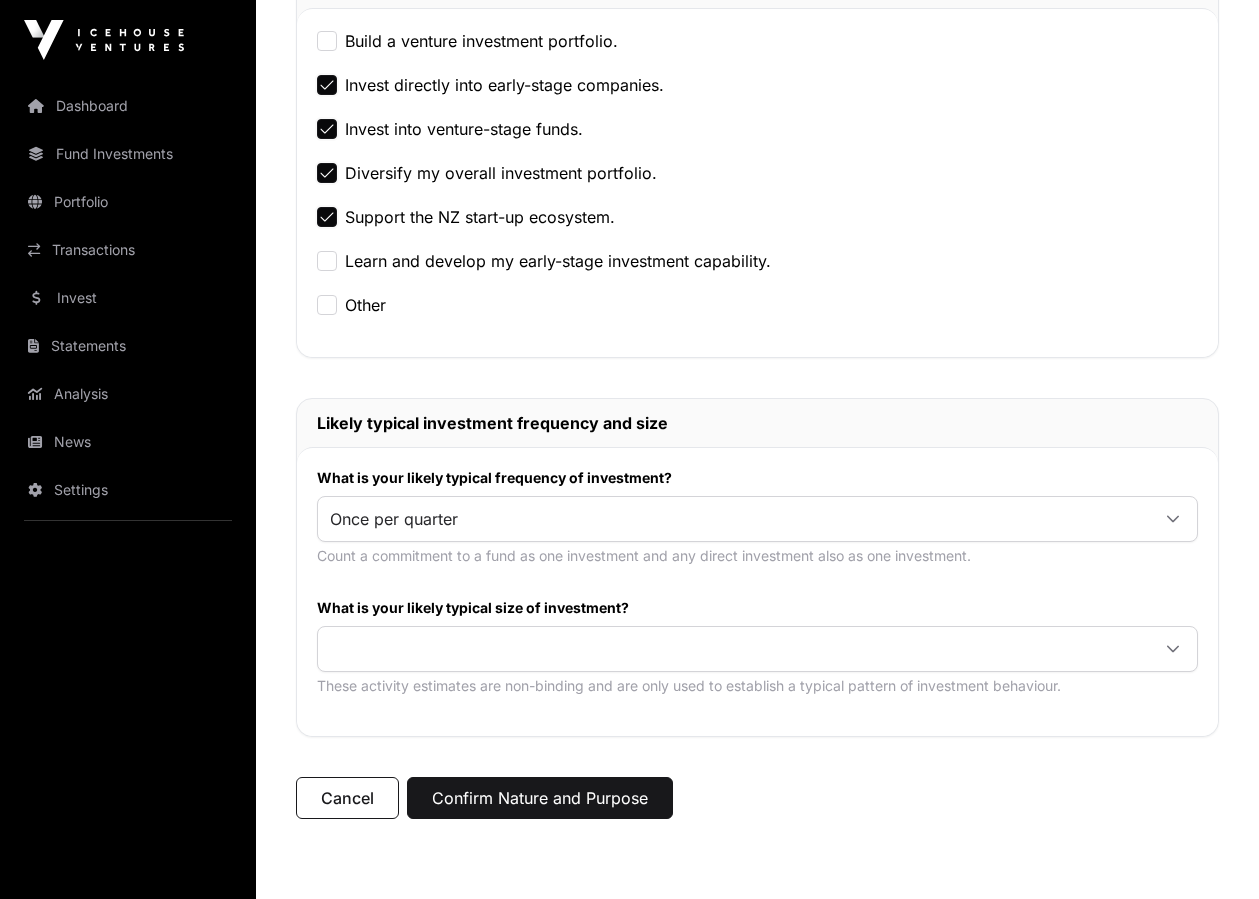 scroll, scrollTop: 521, scrollLeft: 0, axis: vertical 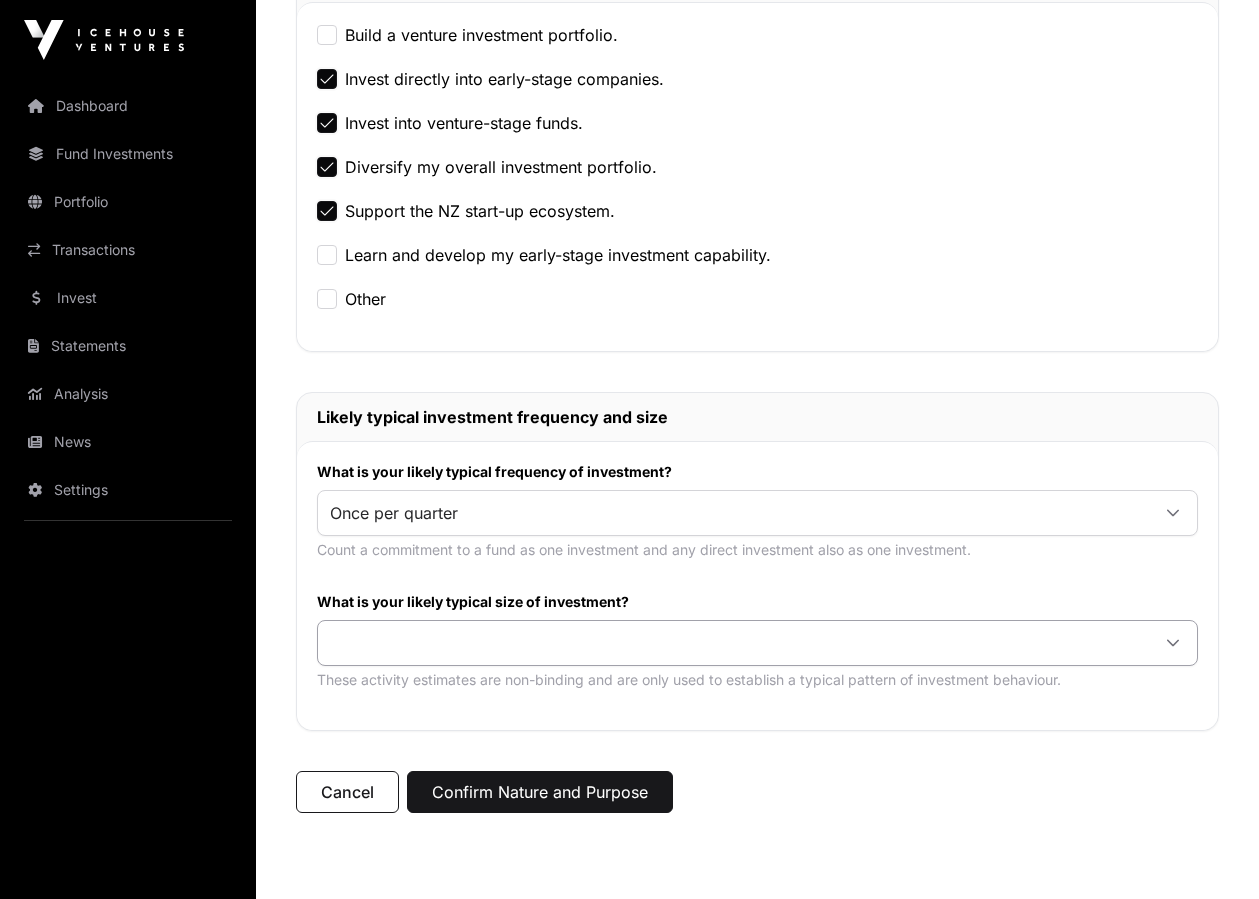 click 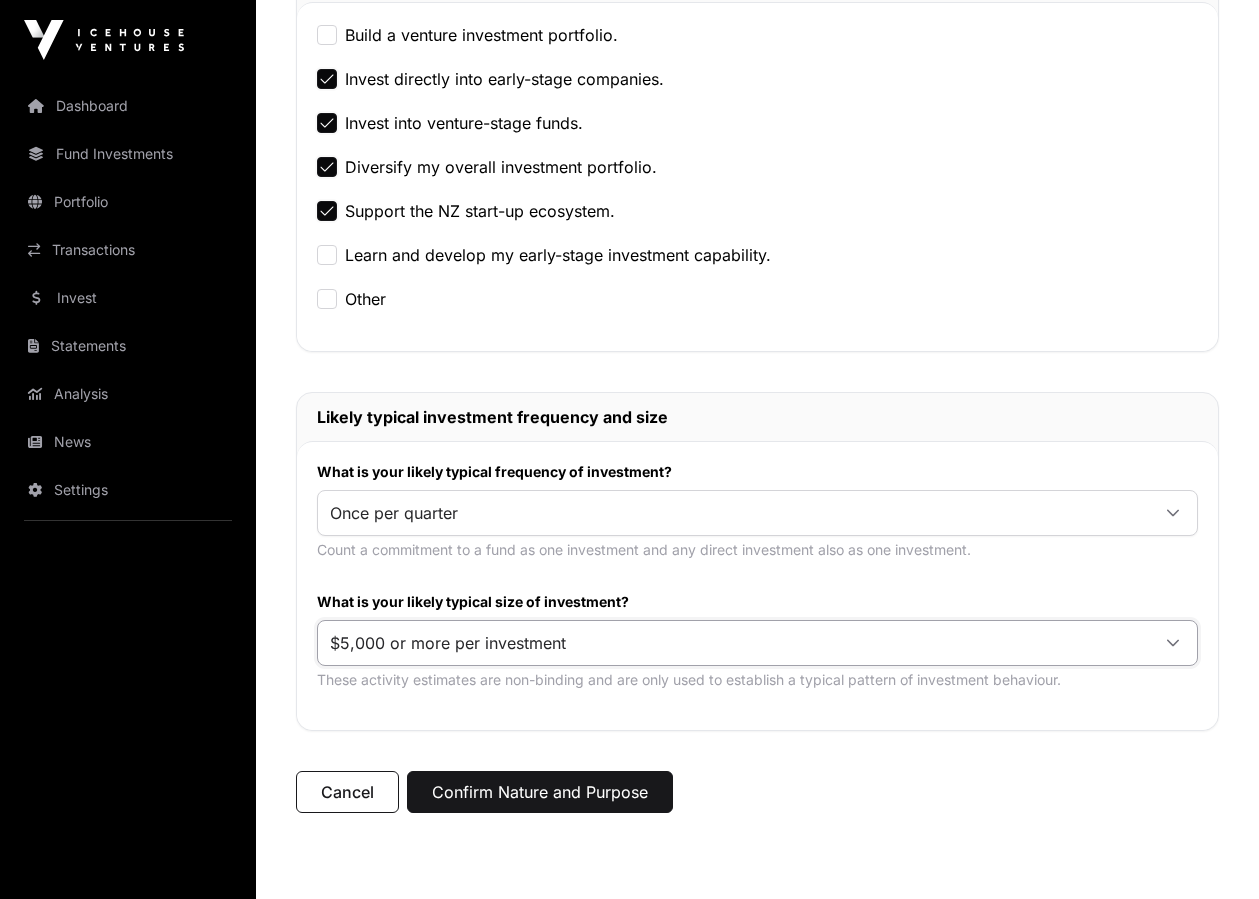 click on "$5,000 or more per investment" 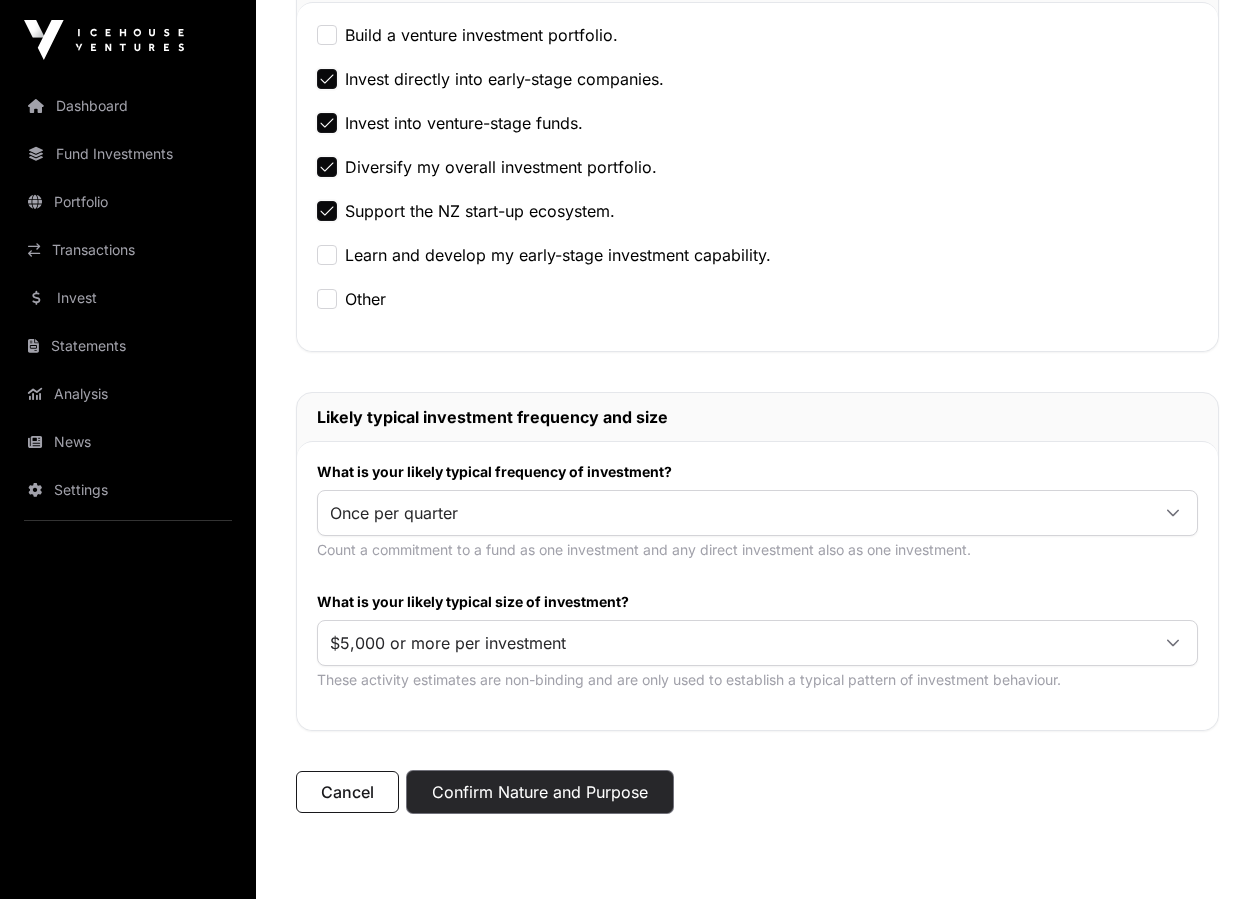 click on "Confirm Nature and Purpose" 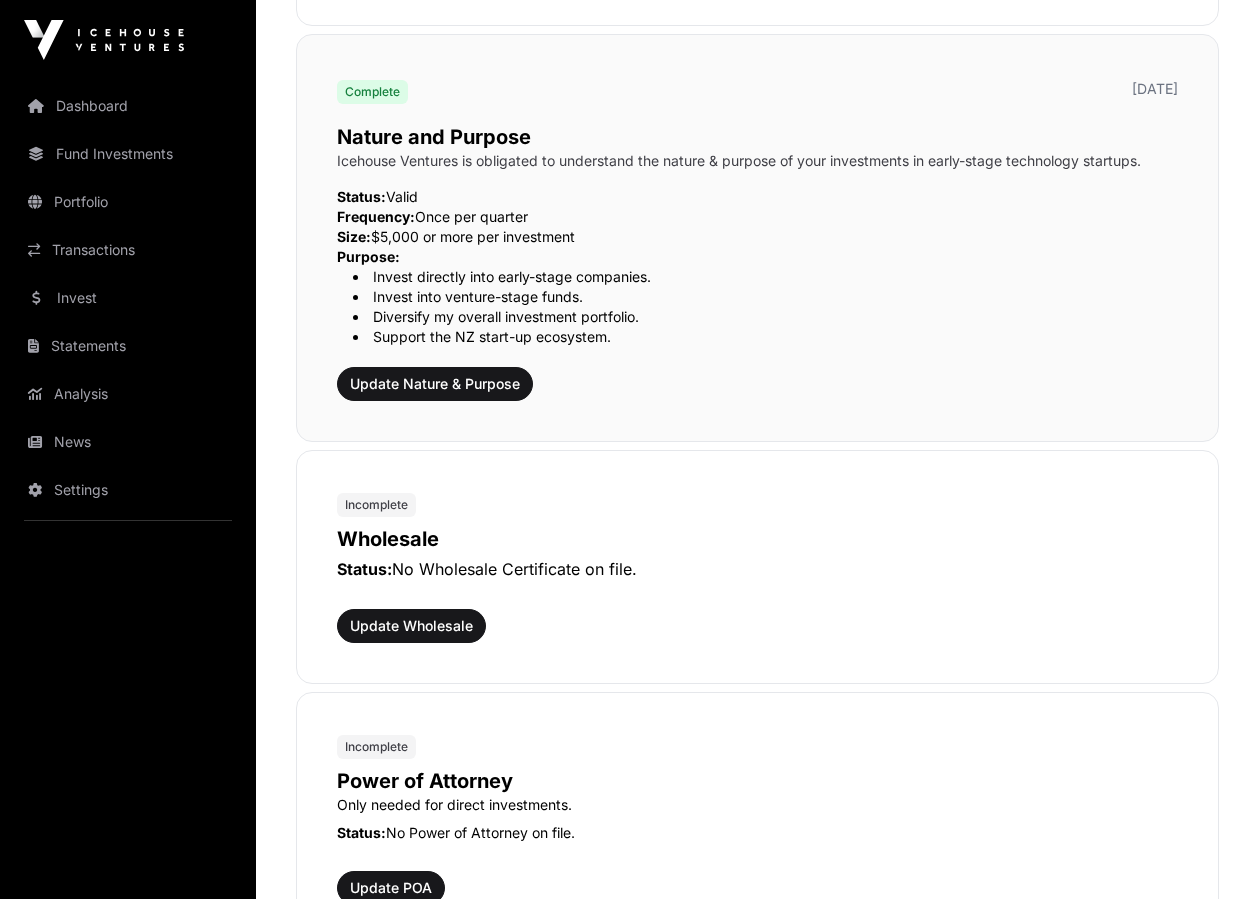 scroll, scrollTop: 675, scrollLeft: 0, axis: vertical 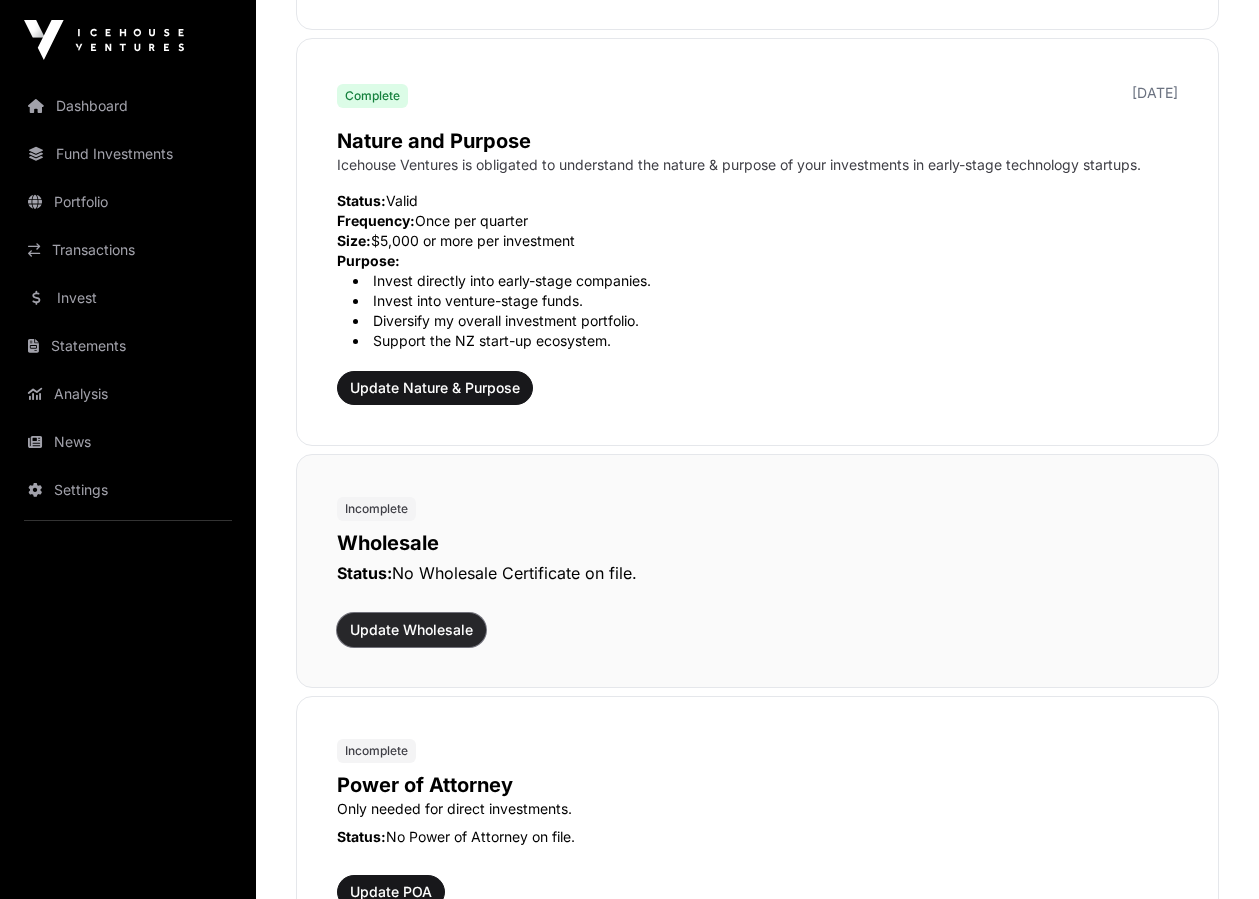 click on "Update Wholesale" 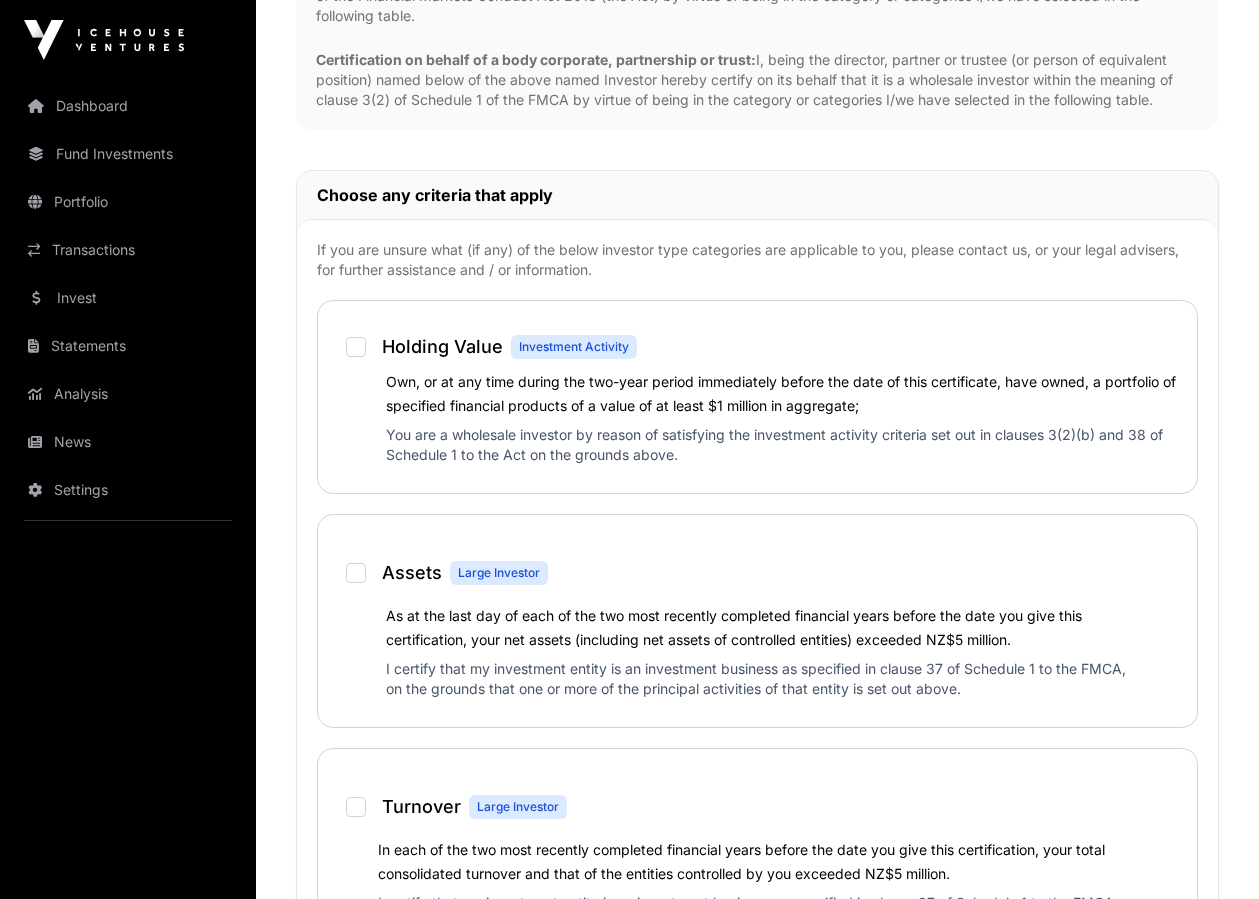 scroll, scrollTop: 783, scrollLeft: 0, axis: vertical 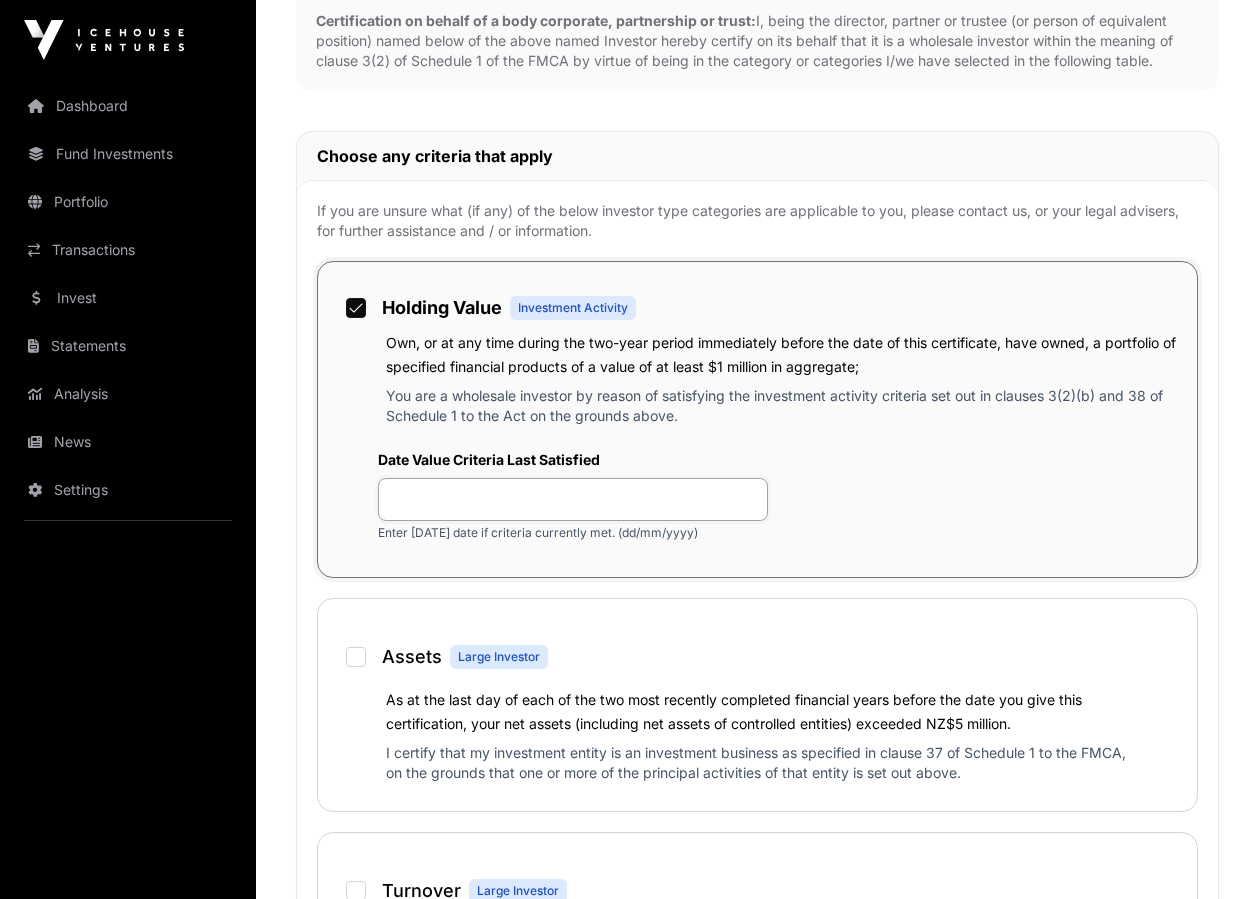 click 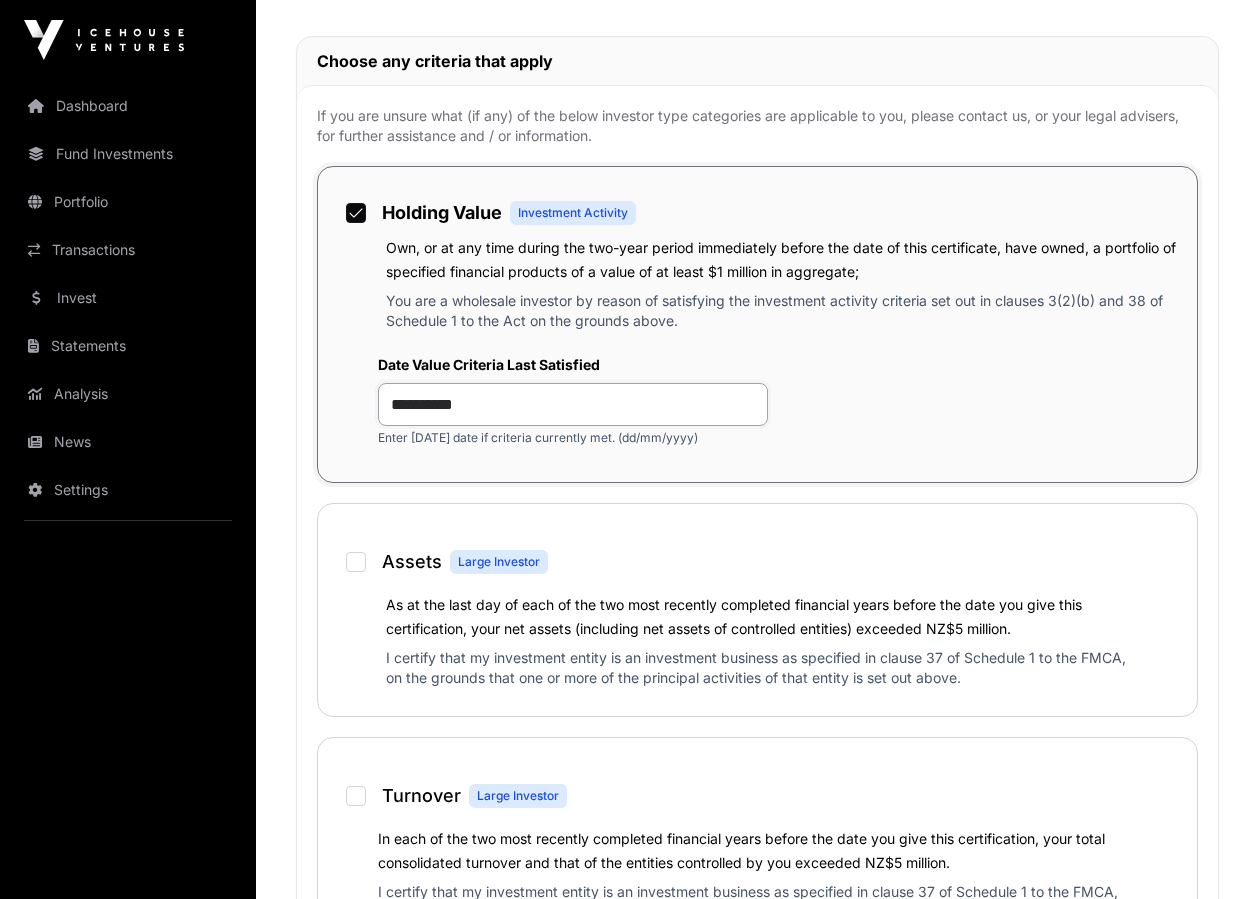 scroll, scrollTop: 882, scrollLeft: 0, axis: vertical 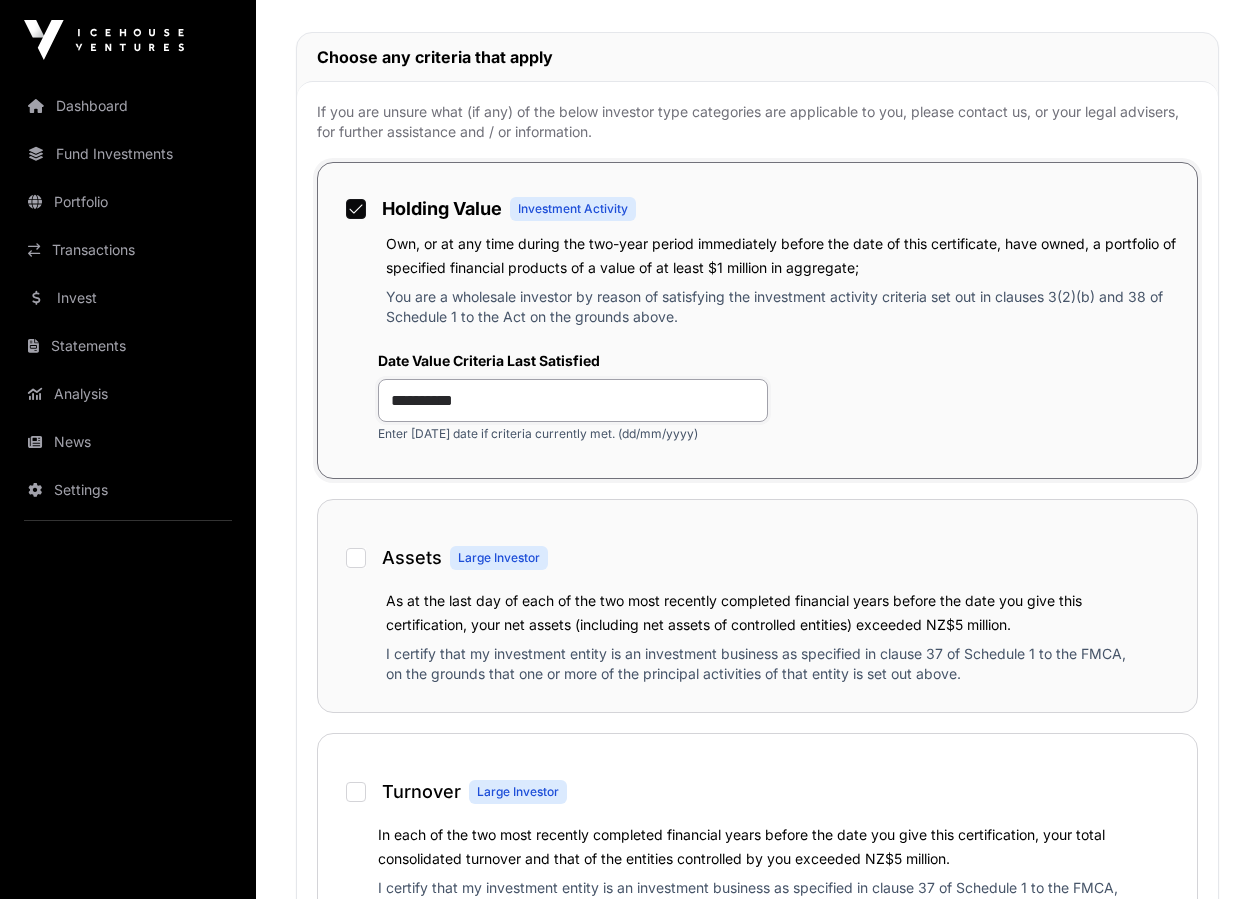 type on "**********" 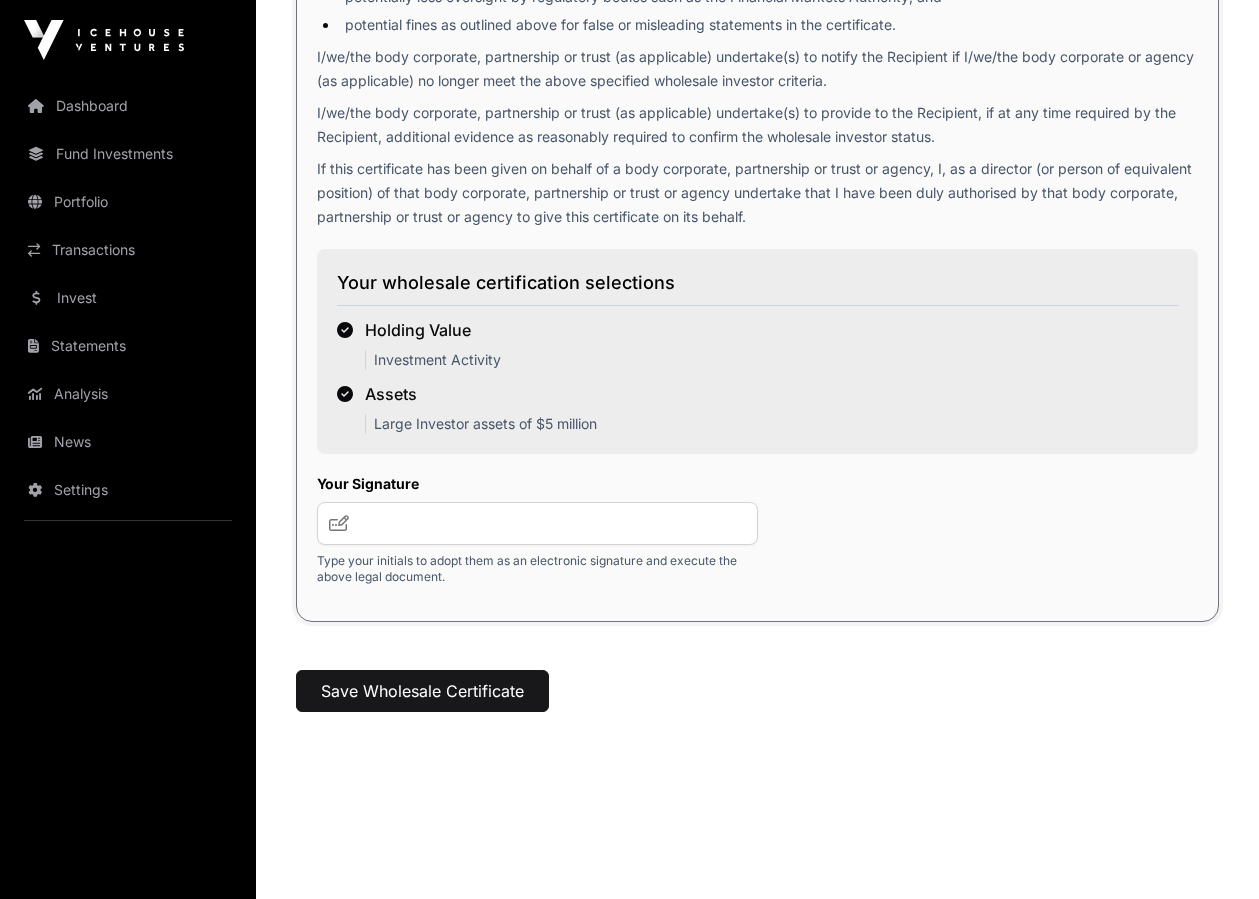 scroll, scrollTop: 3063, scrollLeft: 0, axis: vertical 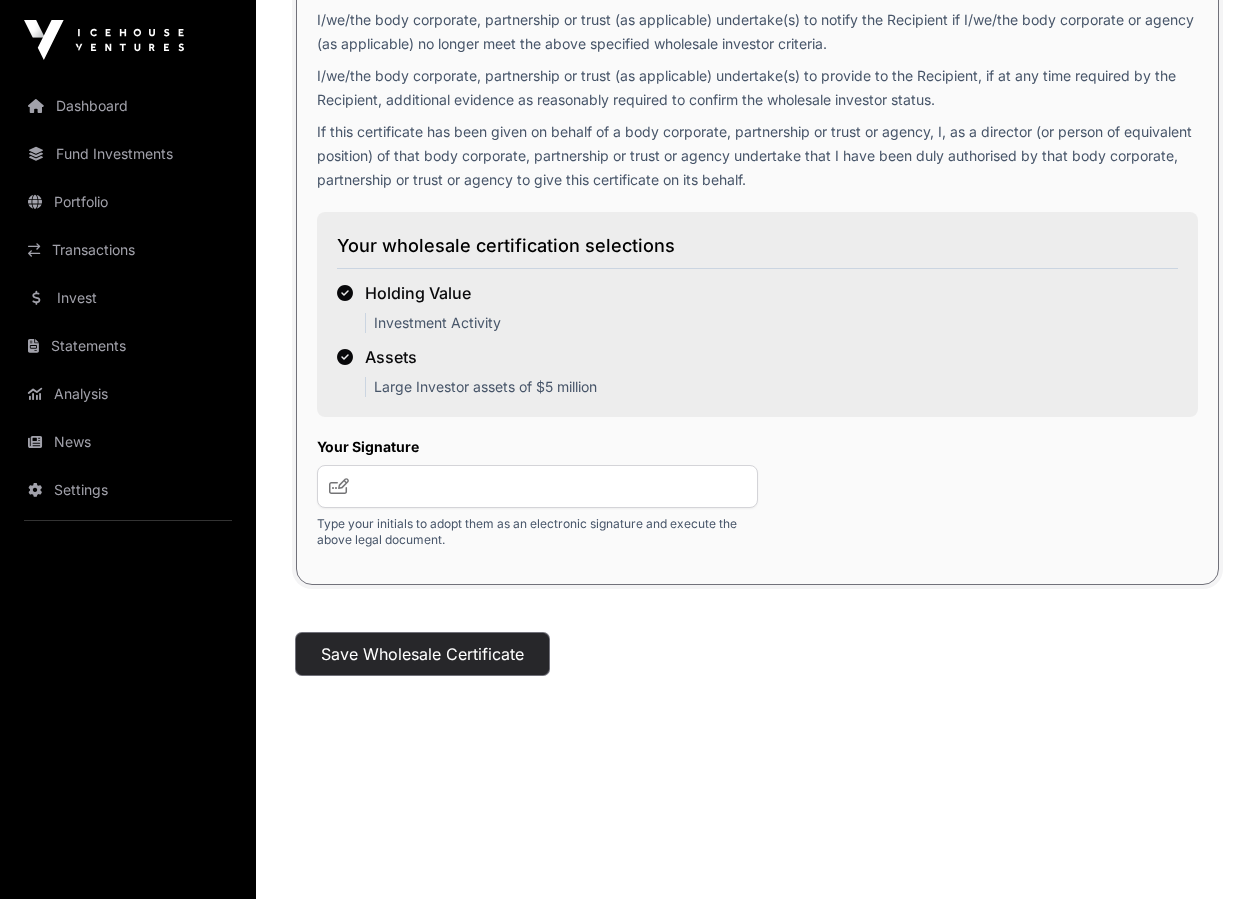 click on "Save Wholesale Certificate" 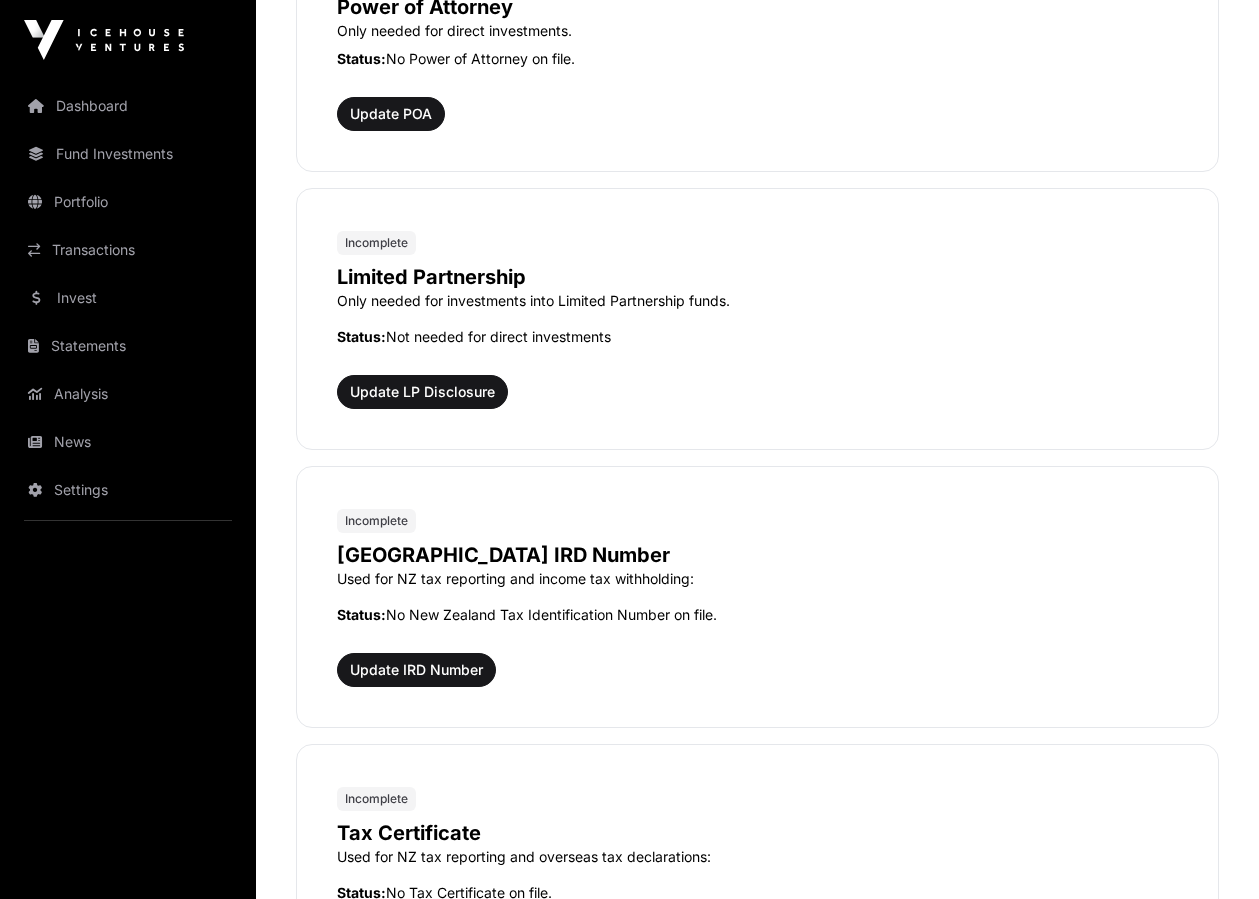 scroll, scrollTop: 1518, scrollLeft: 0, axis: vertical 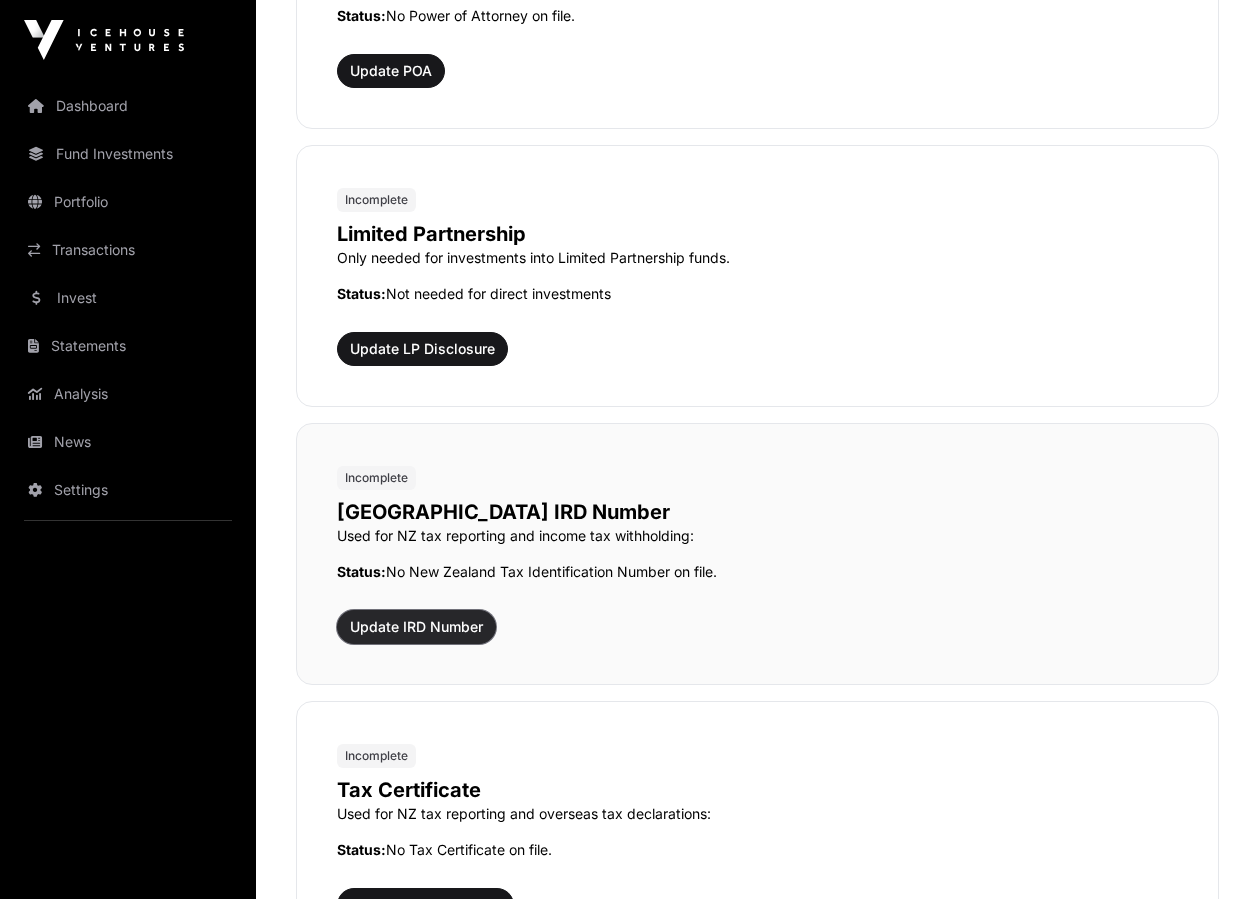 click on "Update IRD Number" 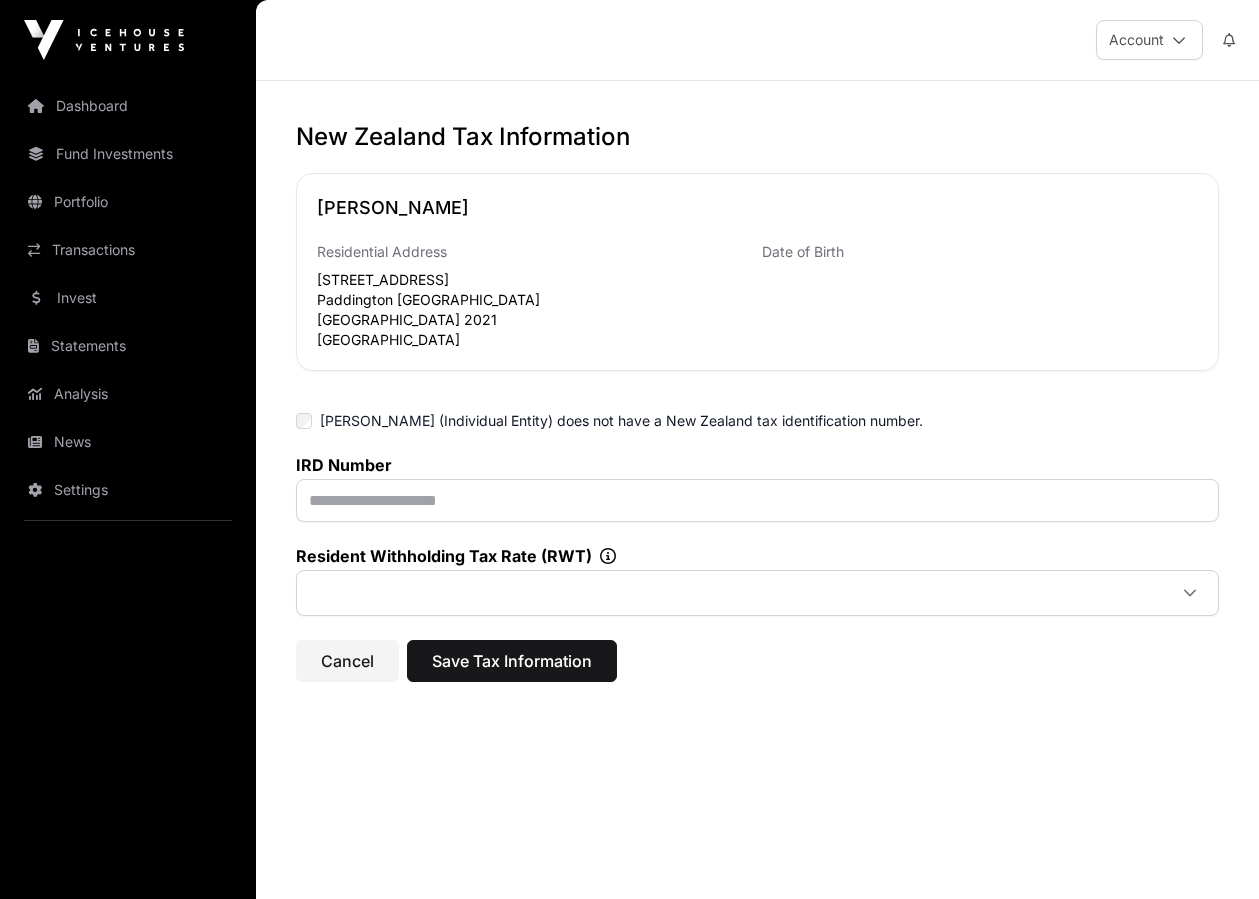 scroll, scrollTop: 0, scrollLeft: 0, axis: both 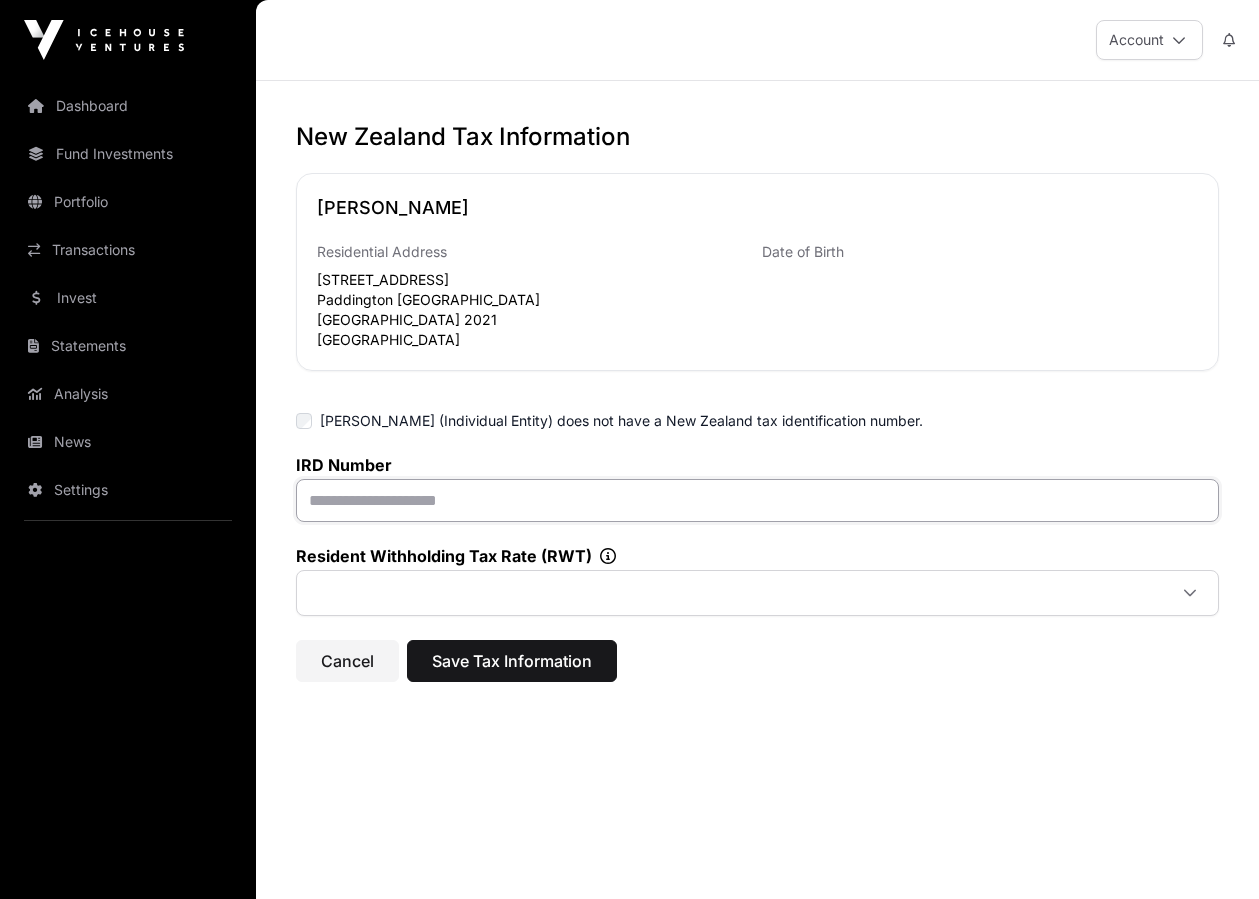 click 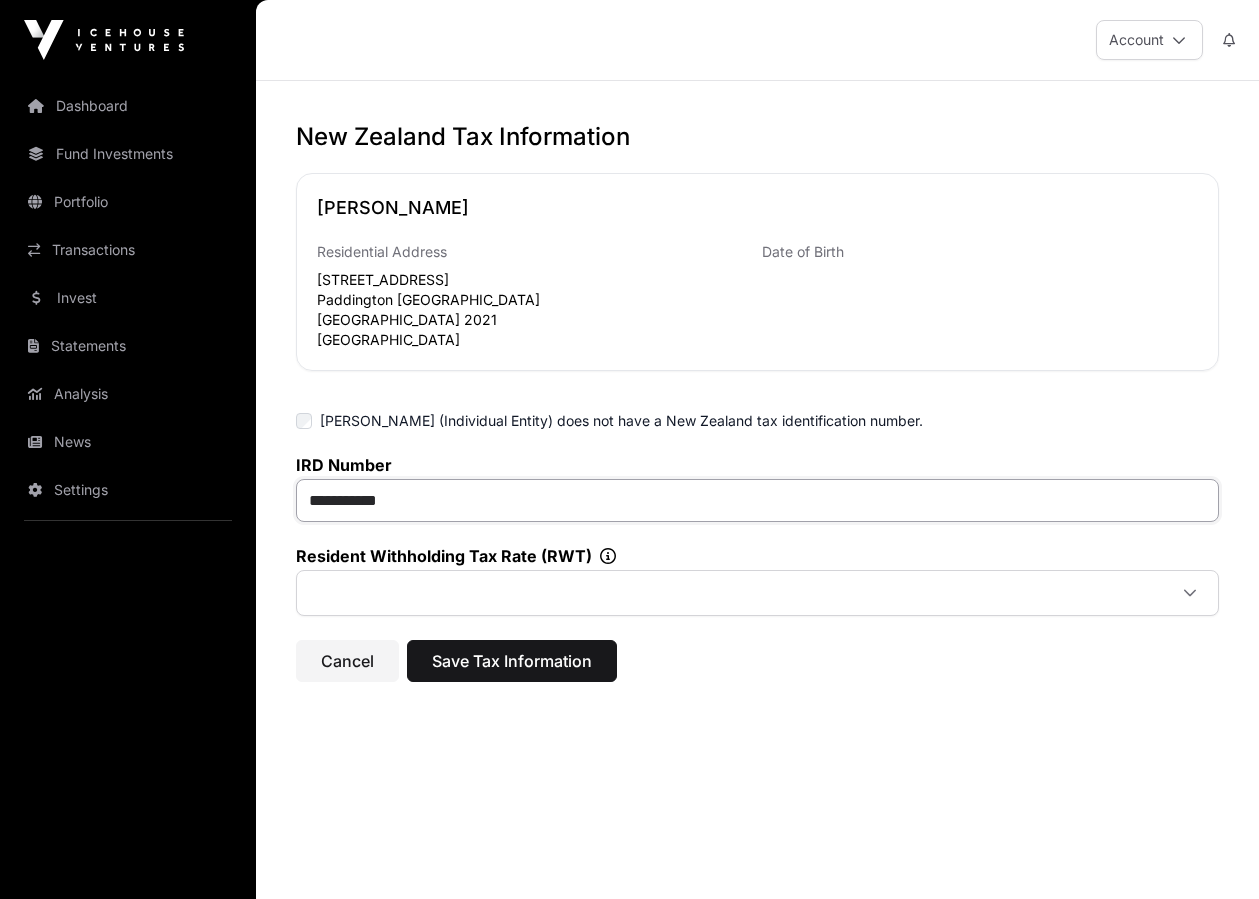click on "**********" 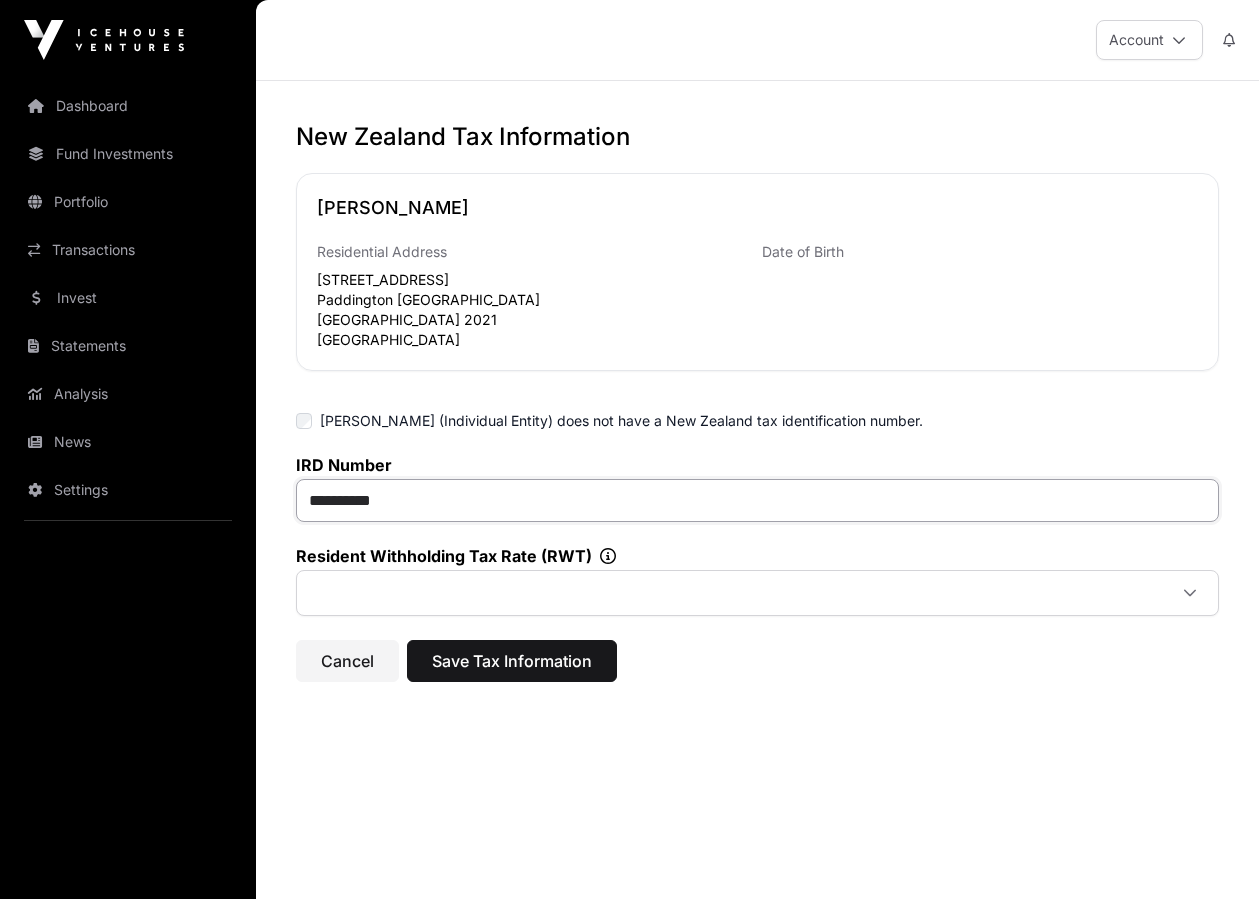 click on "**********" 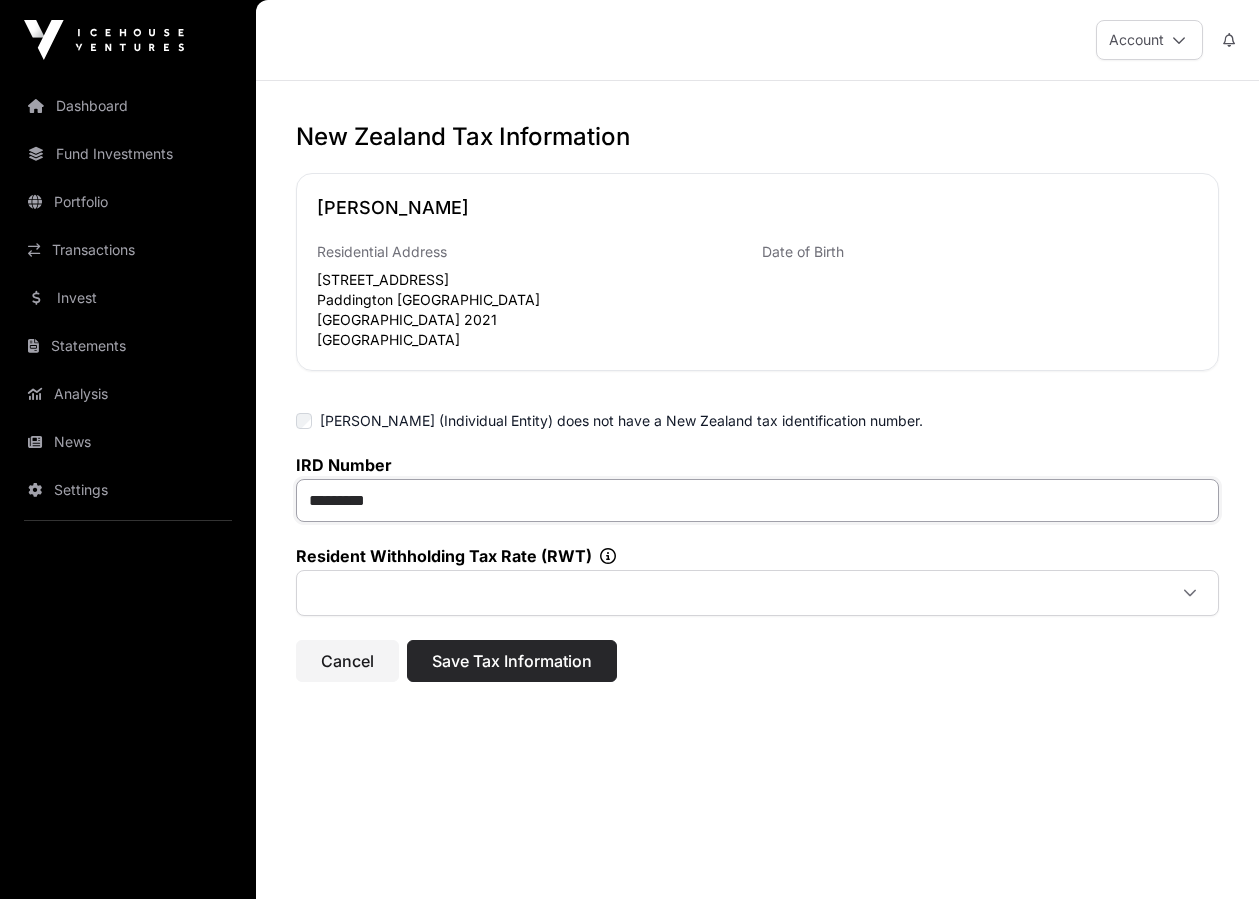 type on "*********" 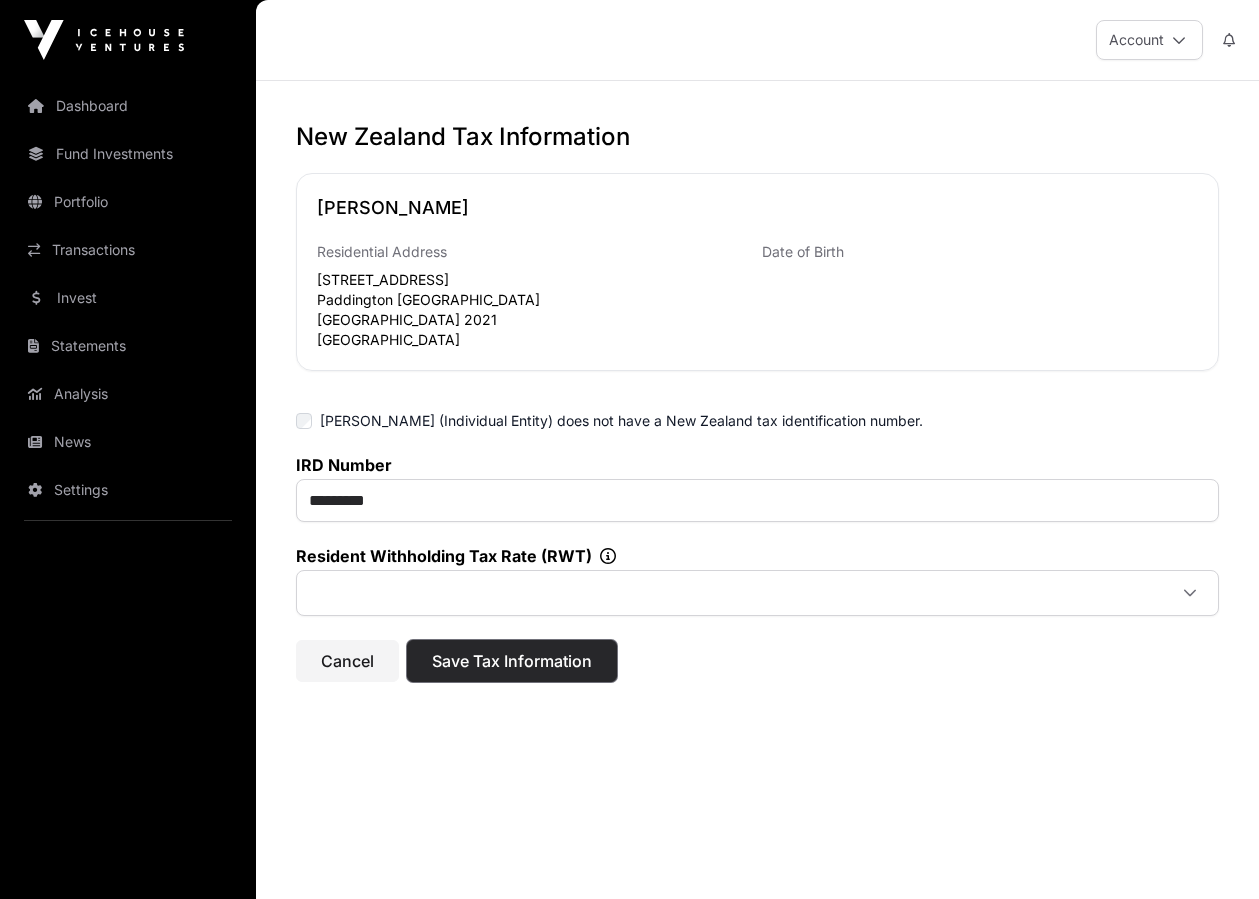 click on "Save Tax Information" 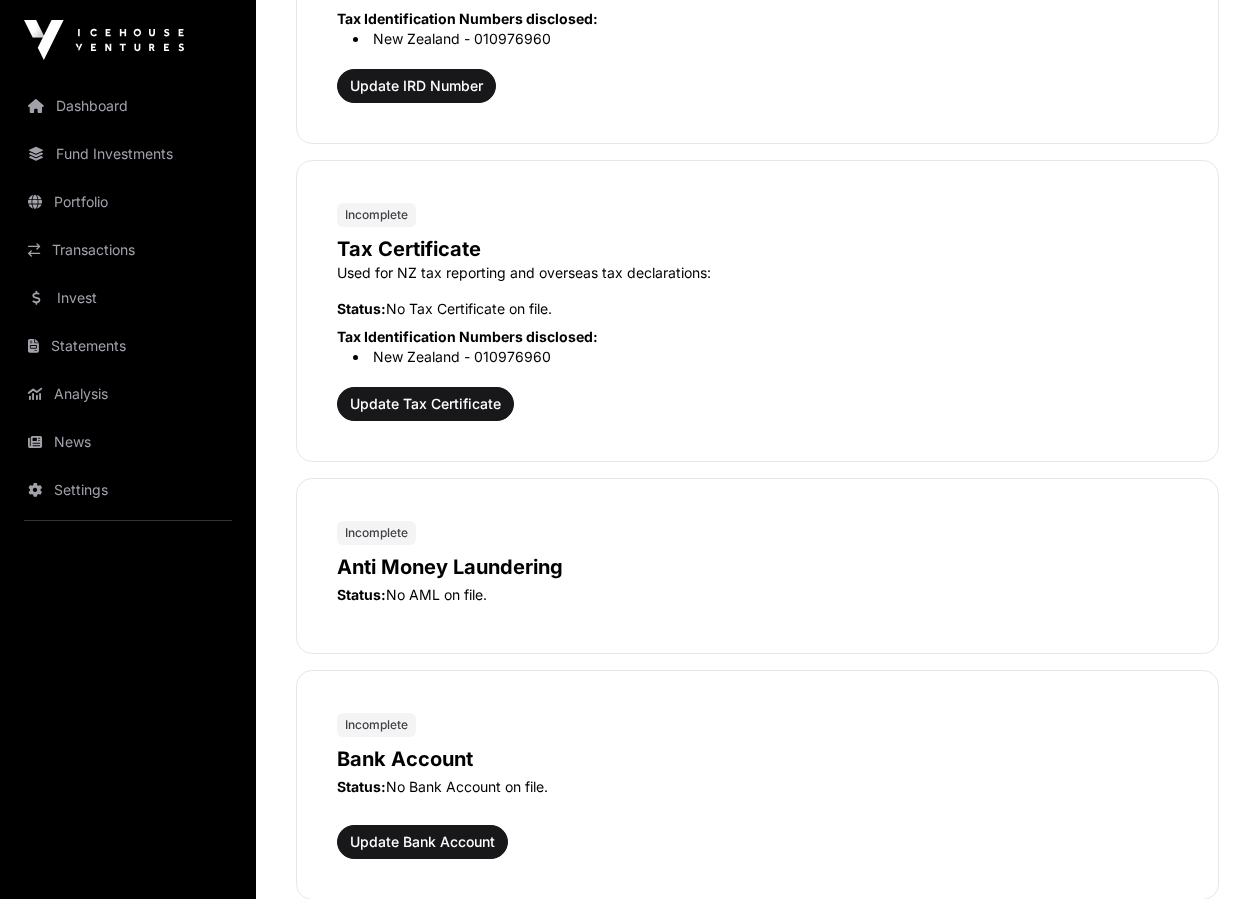scroll, scrollTop: 2378, scrollLeft: 0, axis: vertical 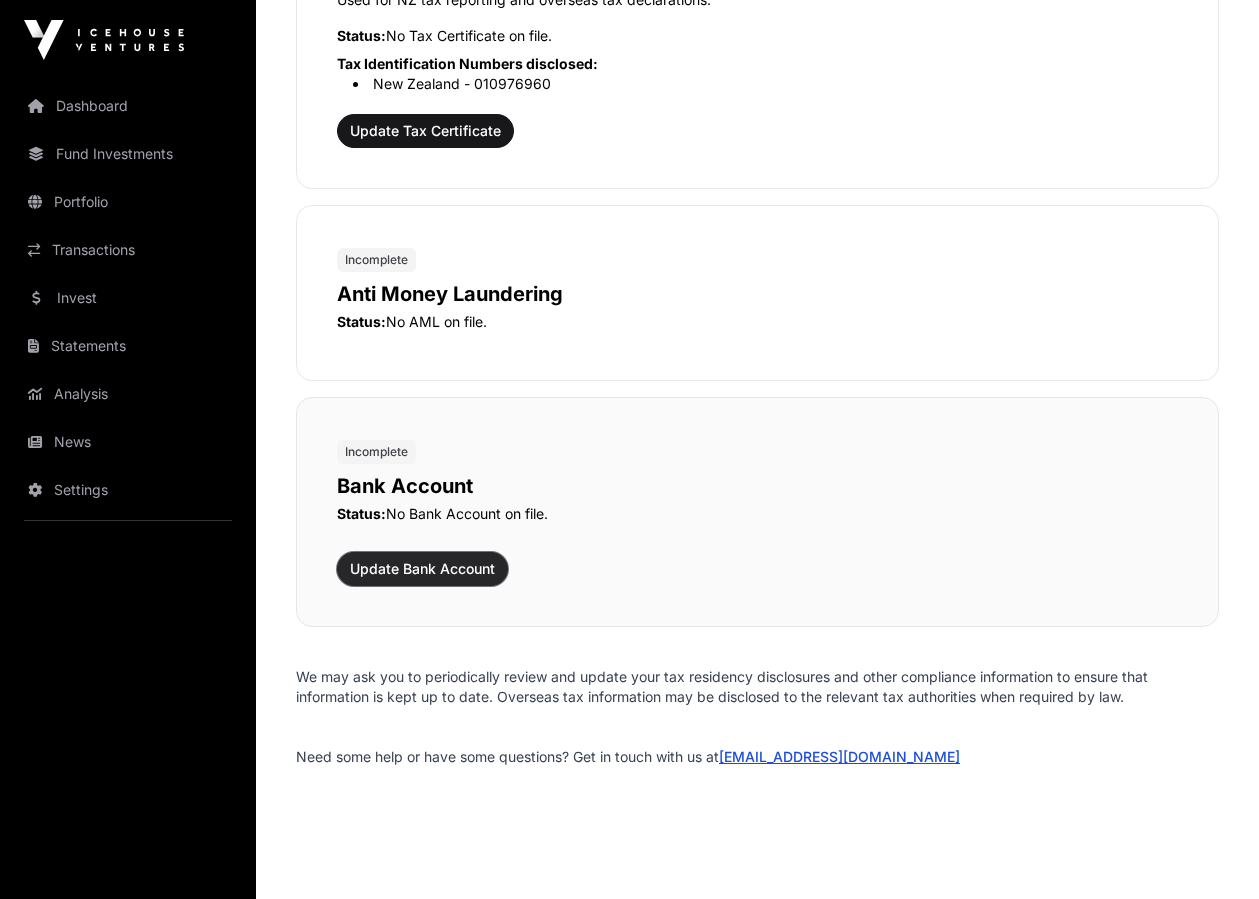 click on "Update Bank Account" 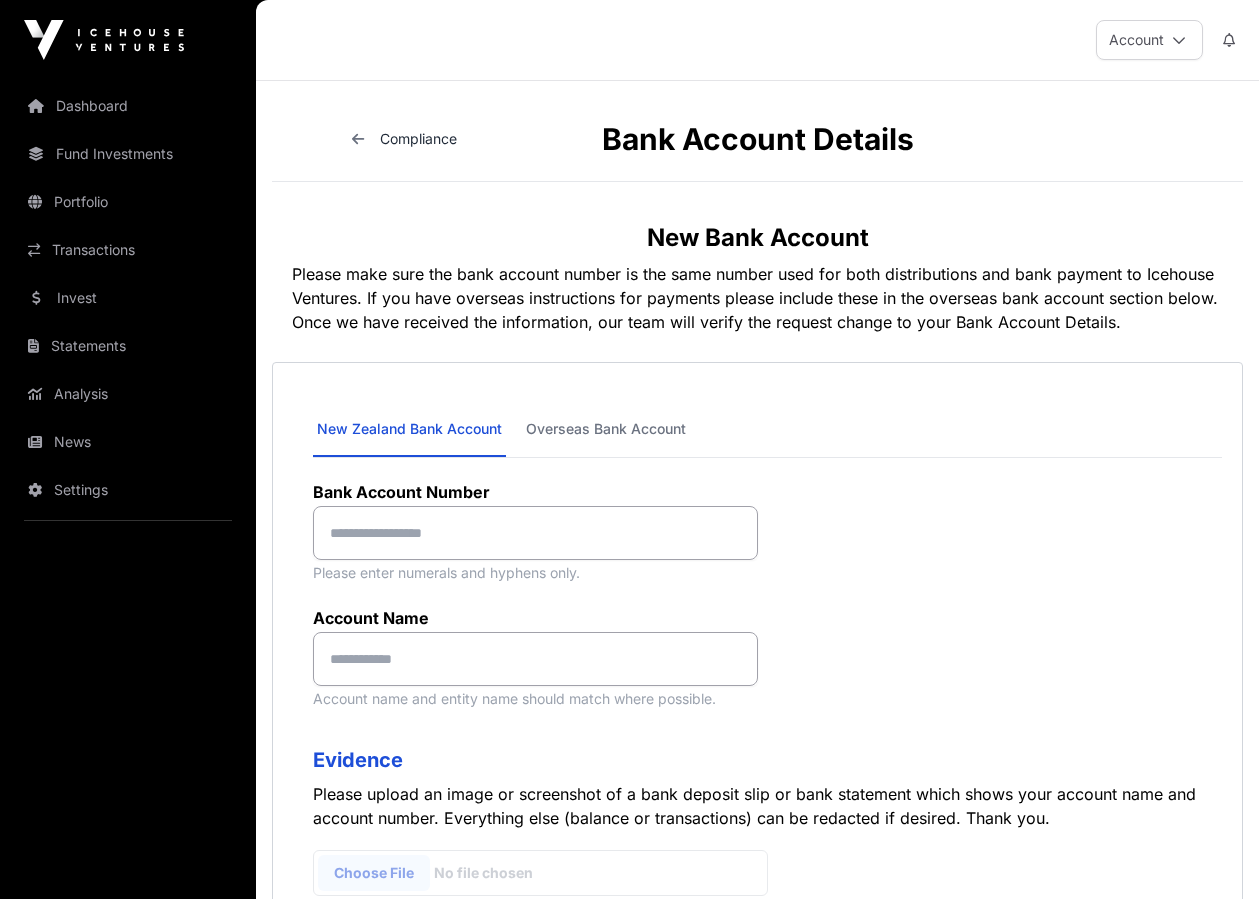 scroll, scrollTop: 0, scrollLeft: 0, axis: both 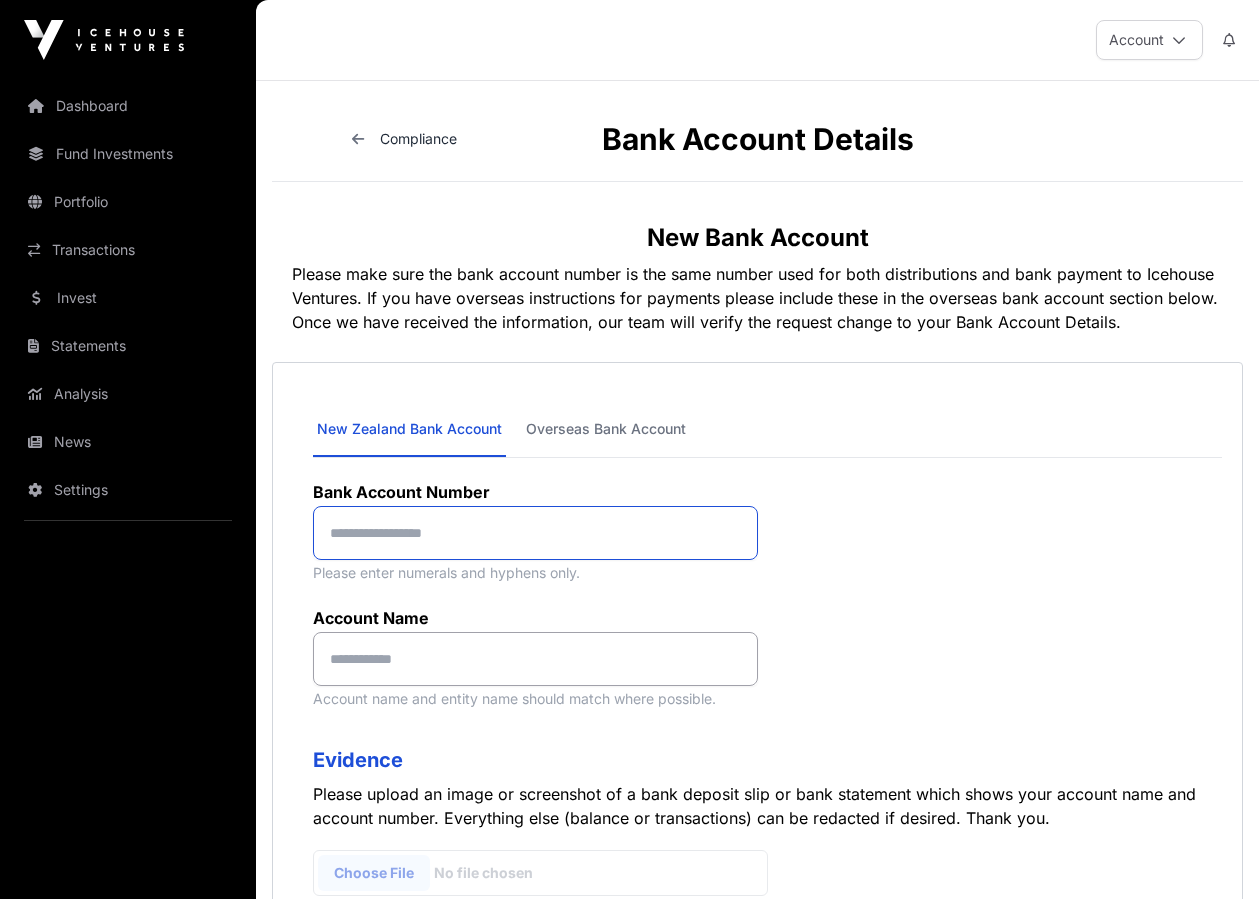 click 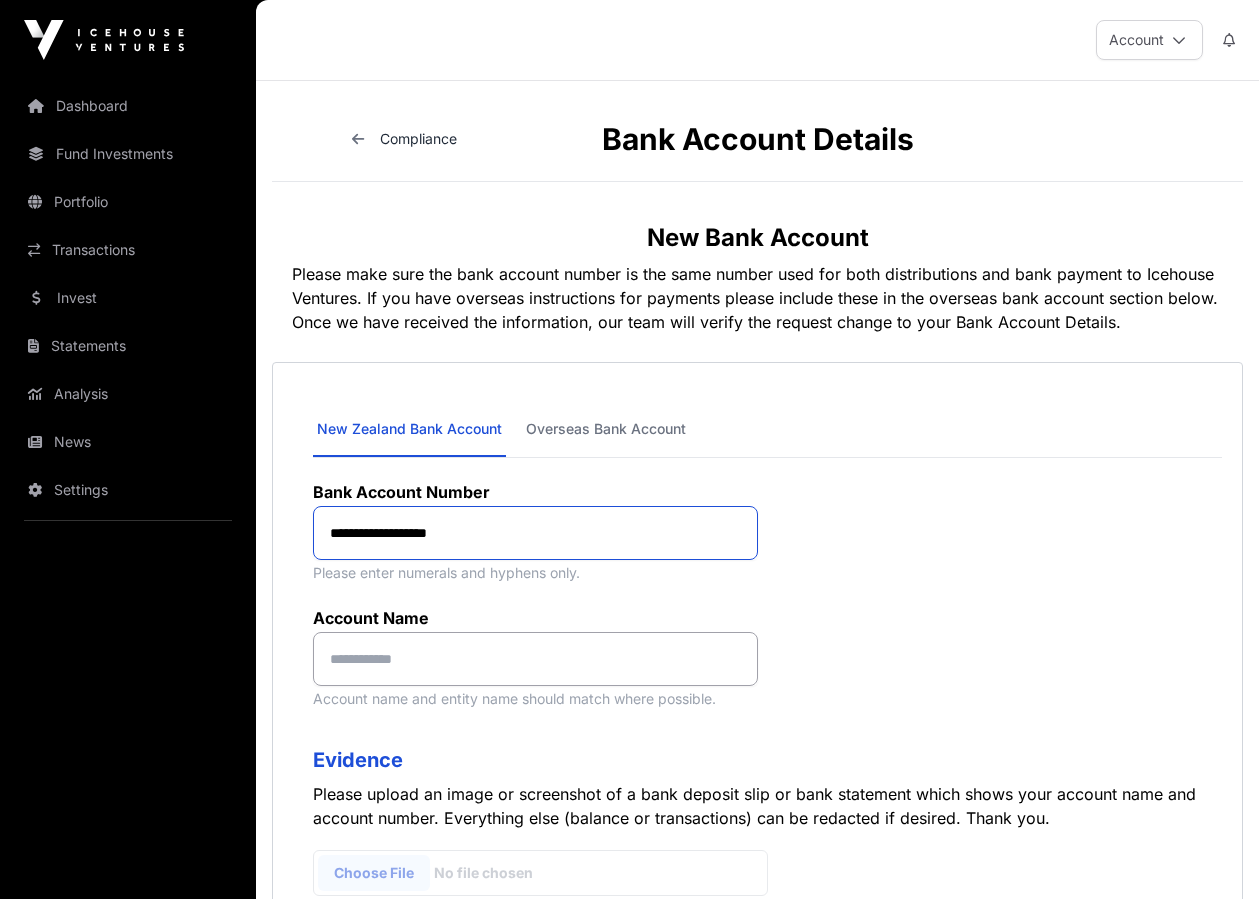 type on "**********" 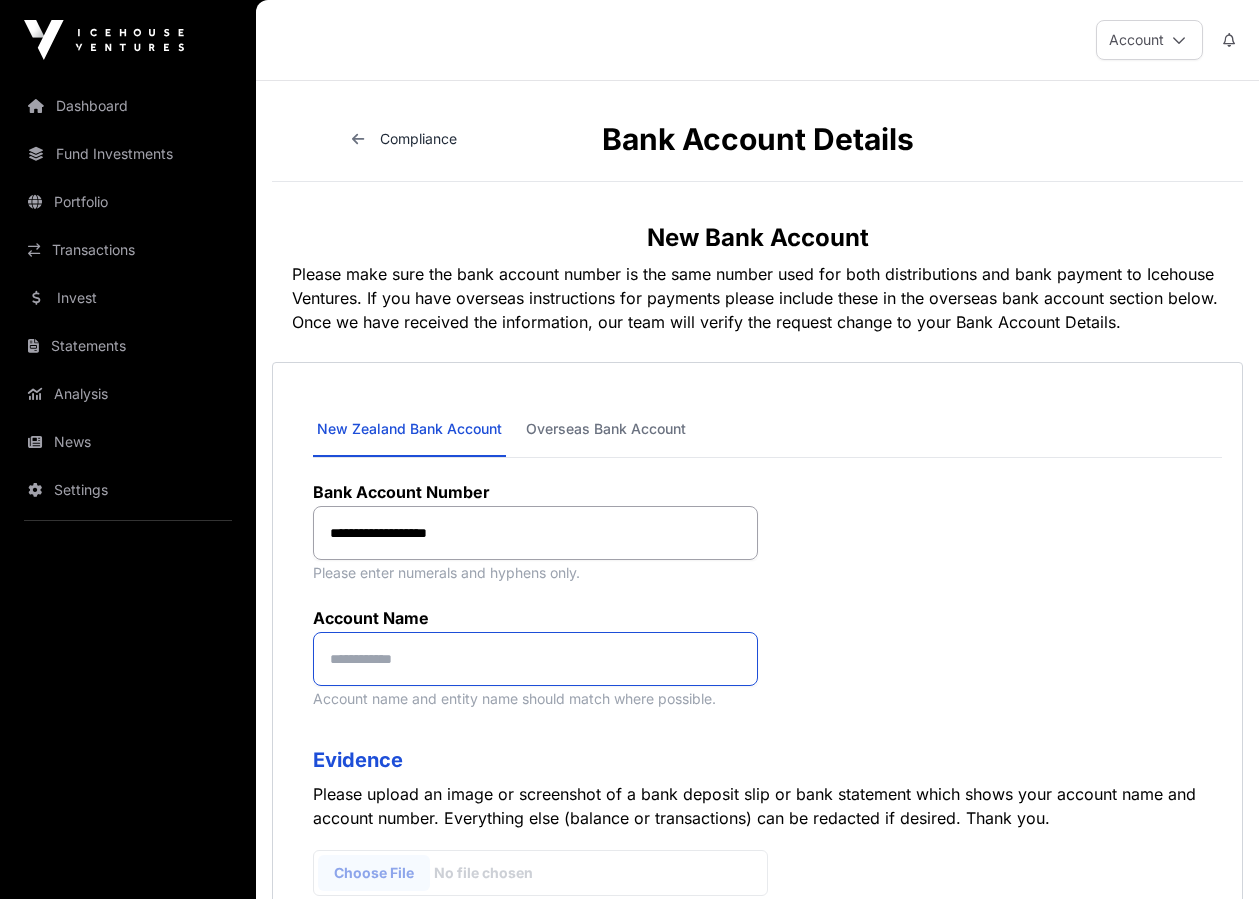 click 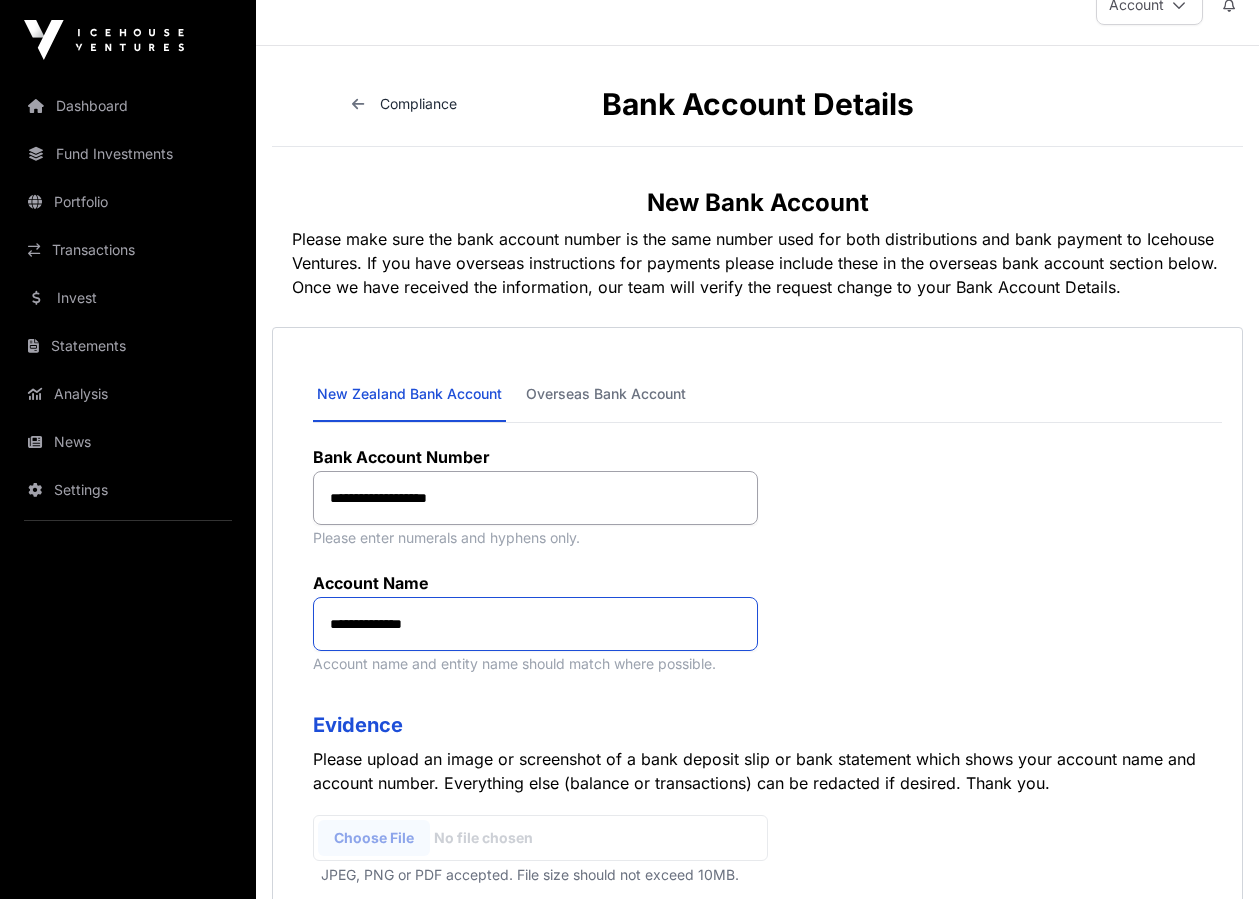 scroll, scrollTop: 250, scrollLeft: 0, axis: vertical 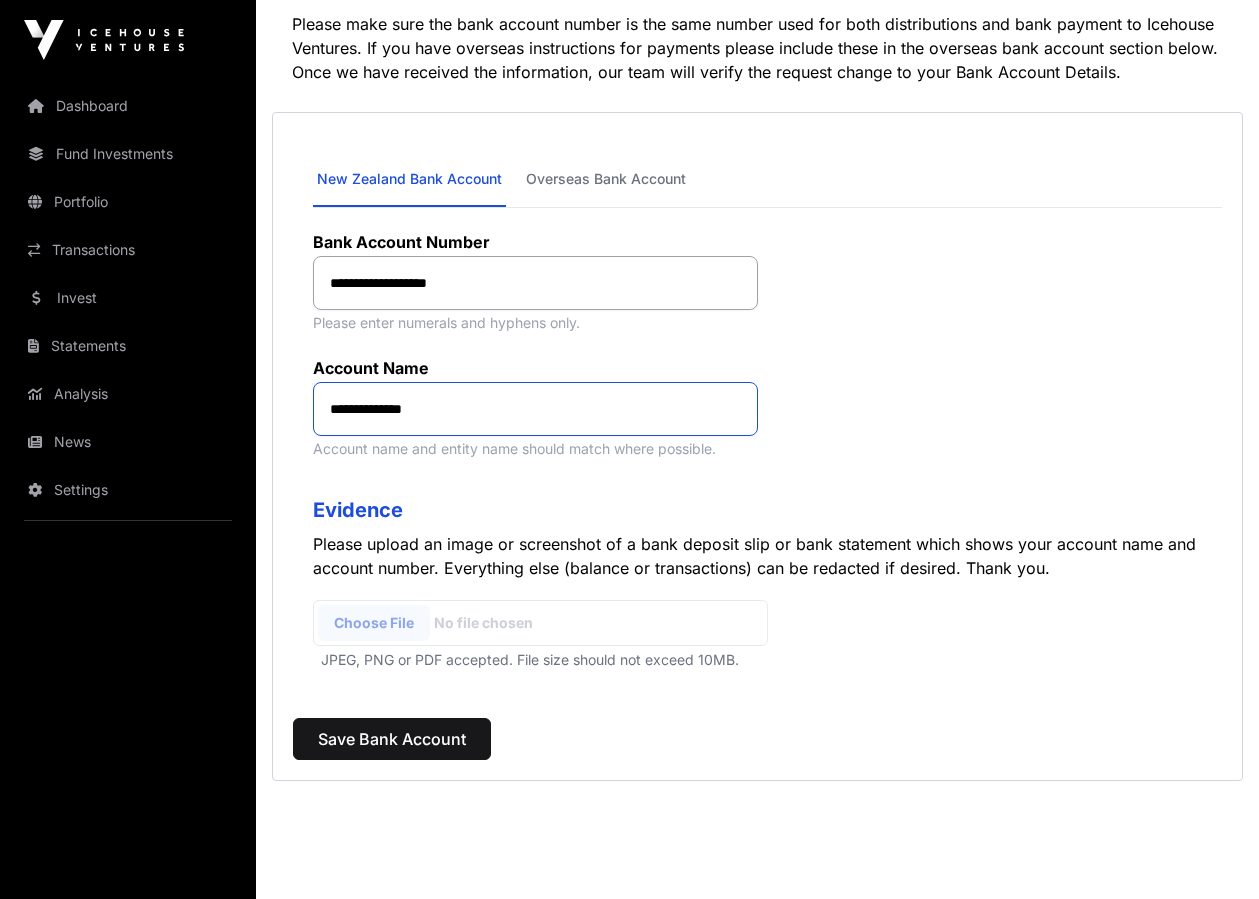 drag, startPoint x: 482, startPoint y: 412, endPoint x: 265, endPoint y: 404, distance: 217.14742 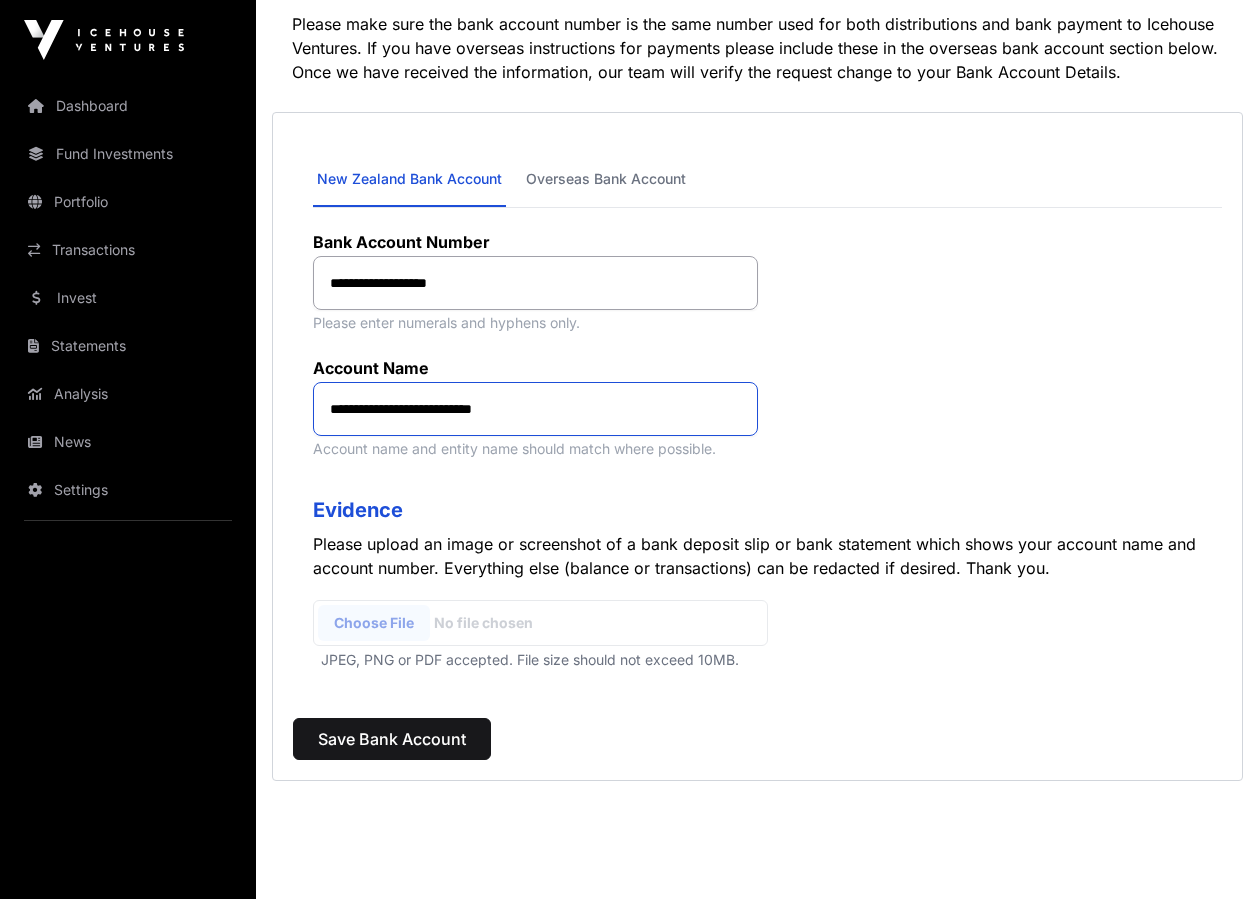 click on "**********" 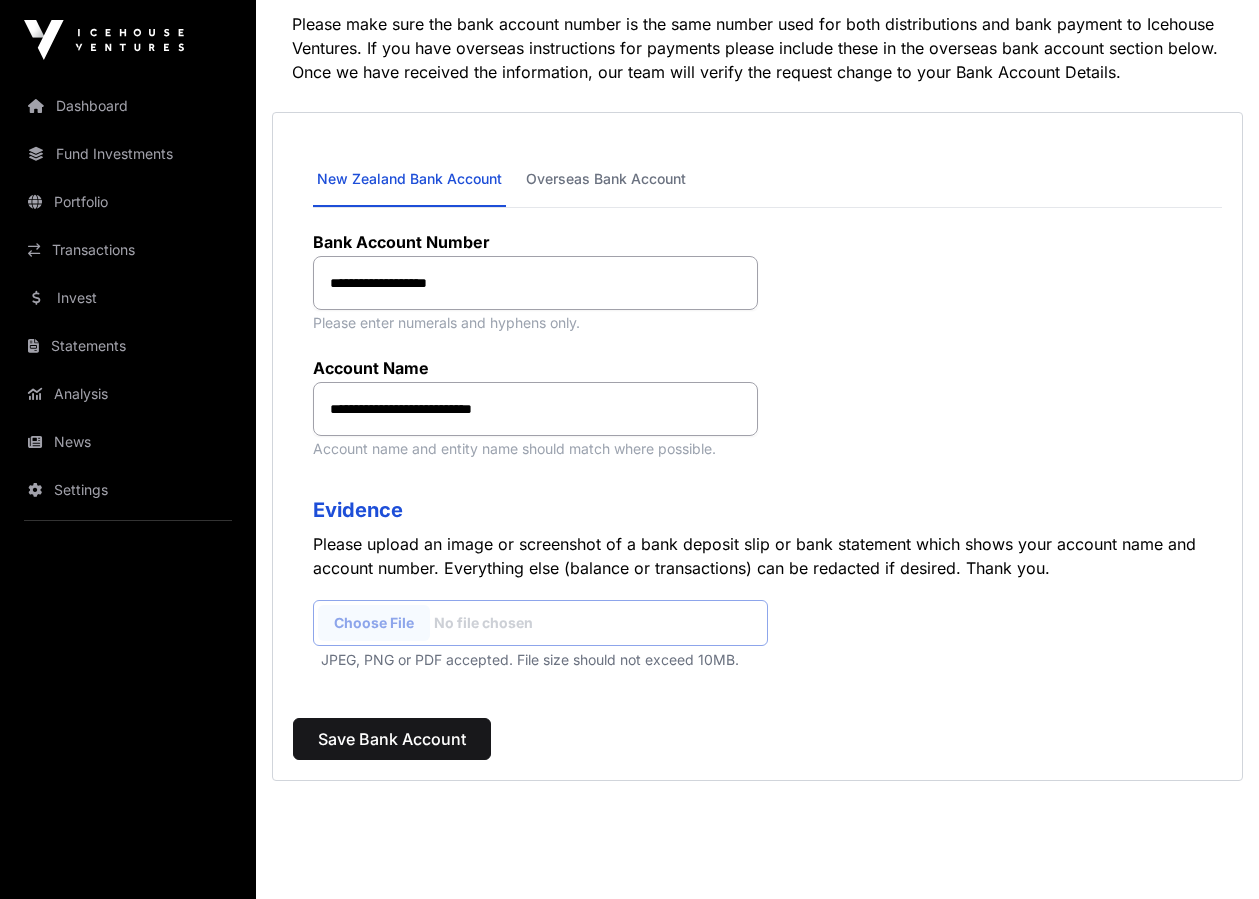 click 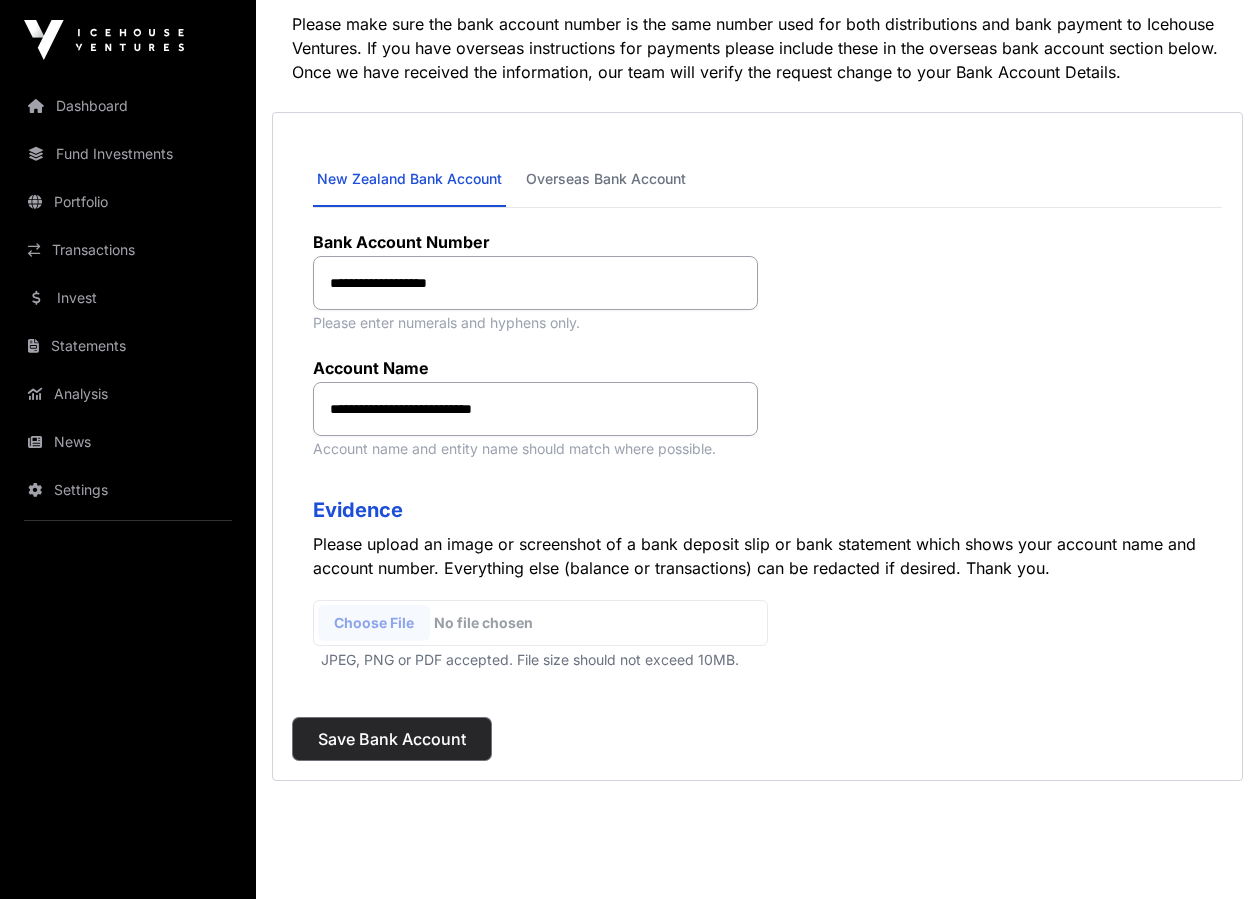click on "Save Bank Account" 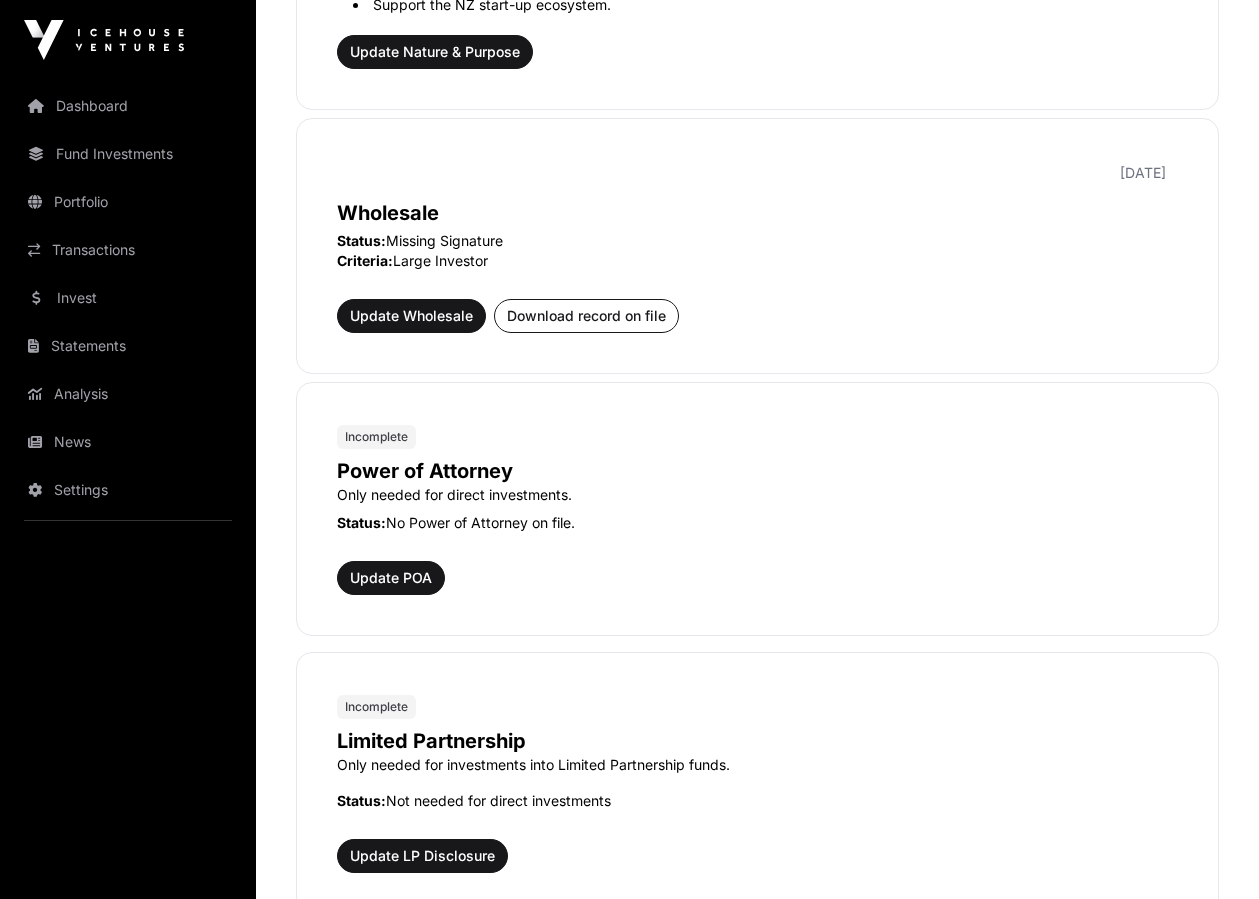 scroll, scrollTop: 986, scrollLeft: 0, axis: vertical 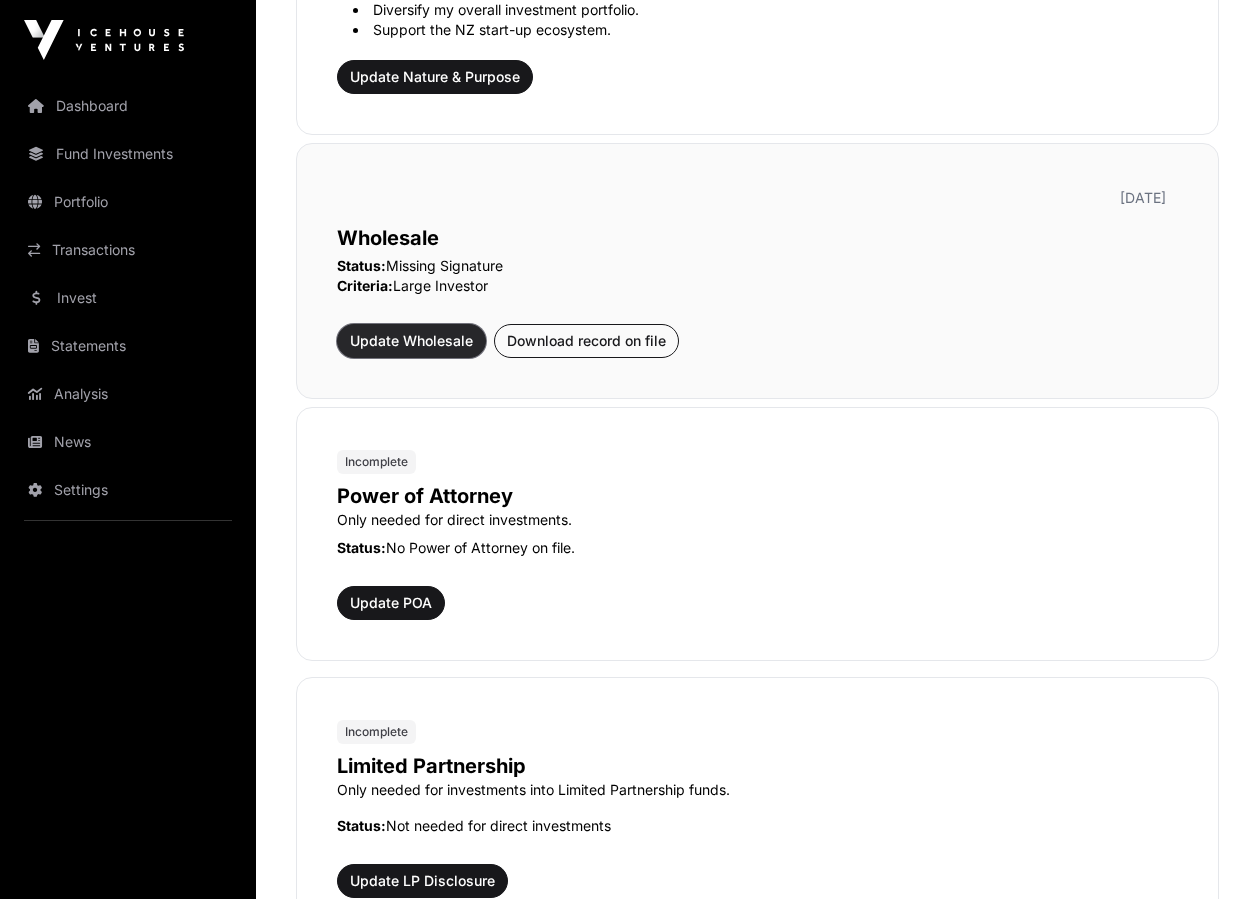 click on "Update Wholesale" 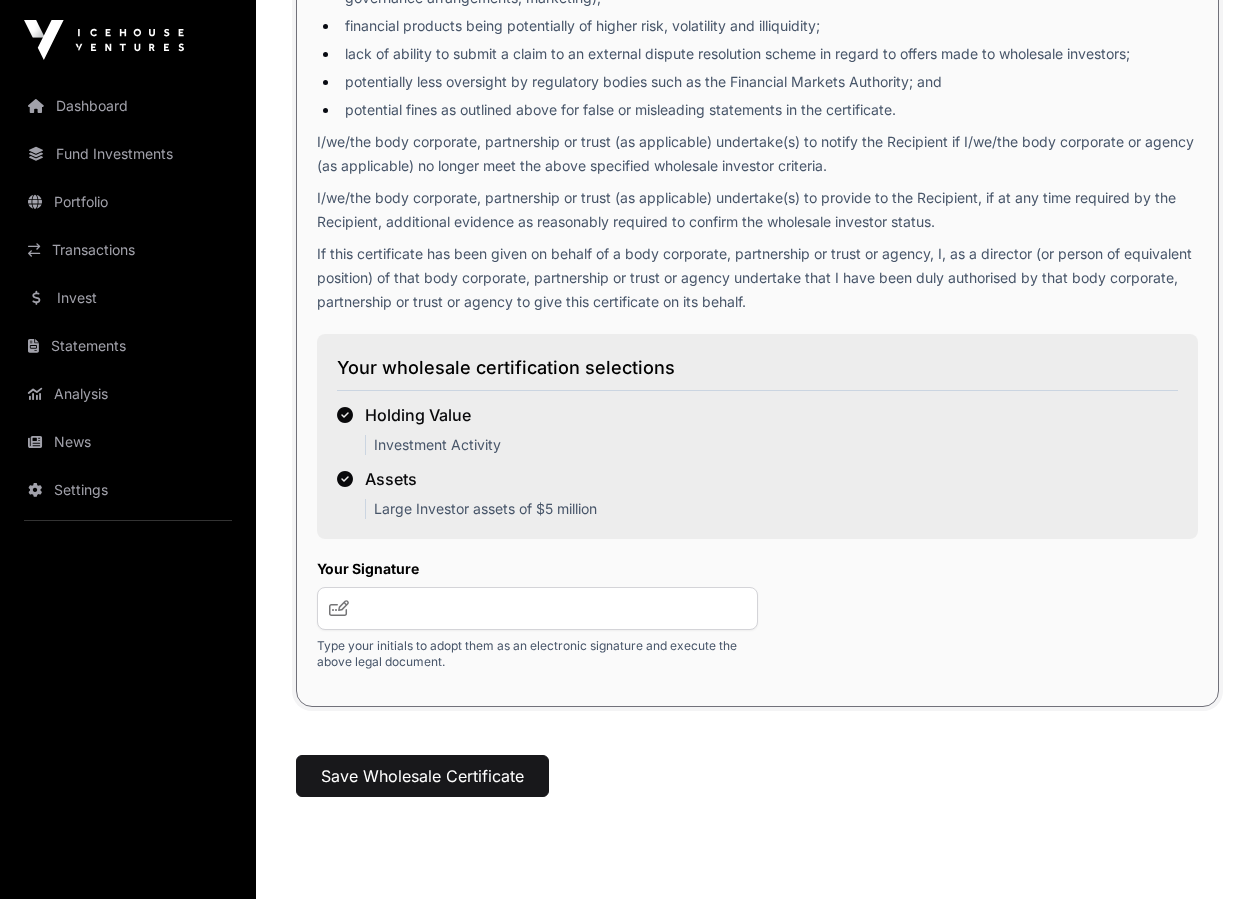 scroll, scrollTop: 3292, scrollLeft: 0, axis: vertical 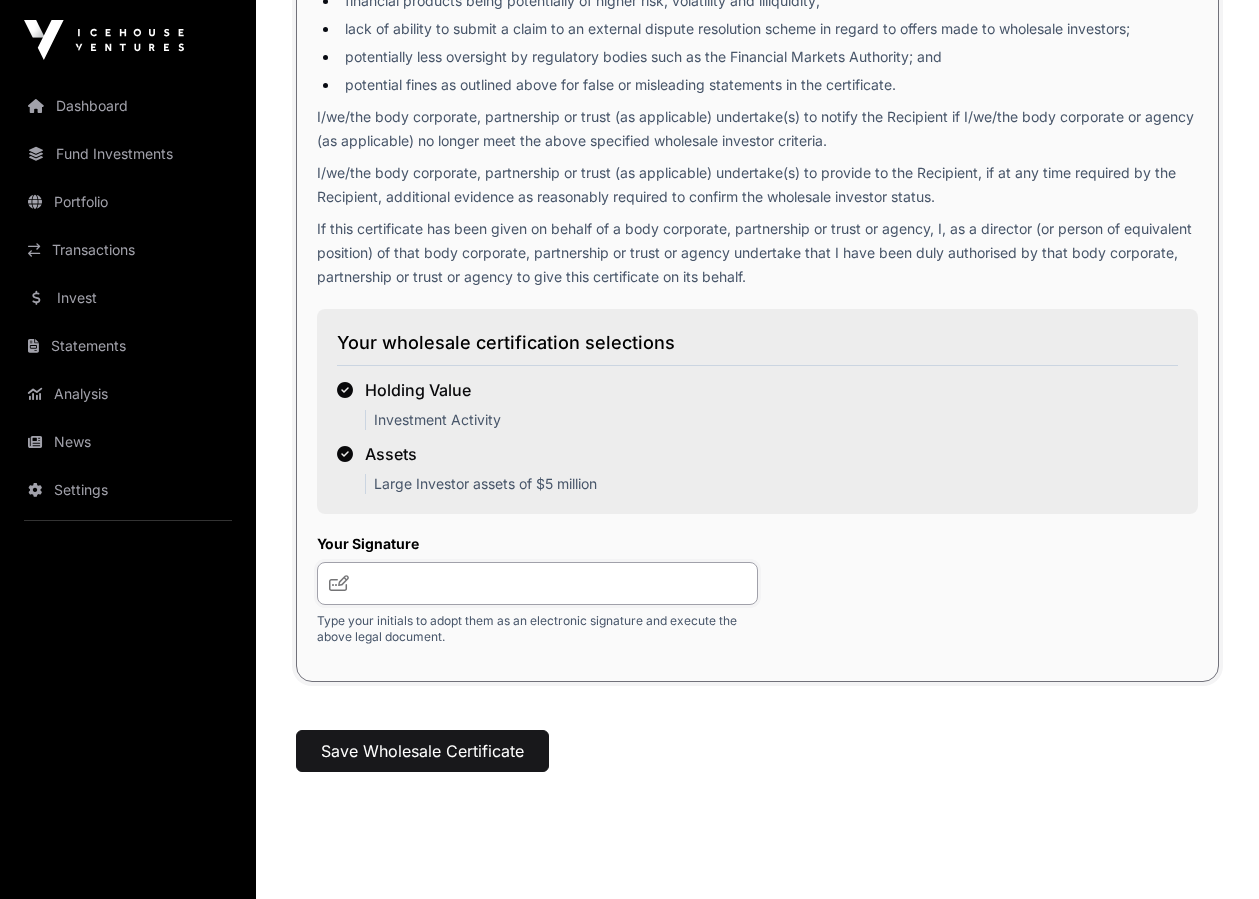click 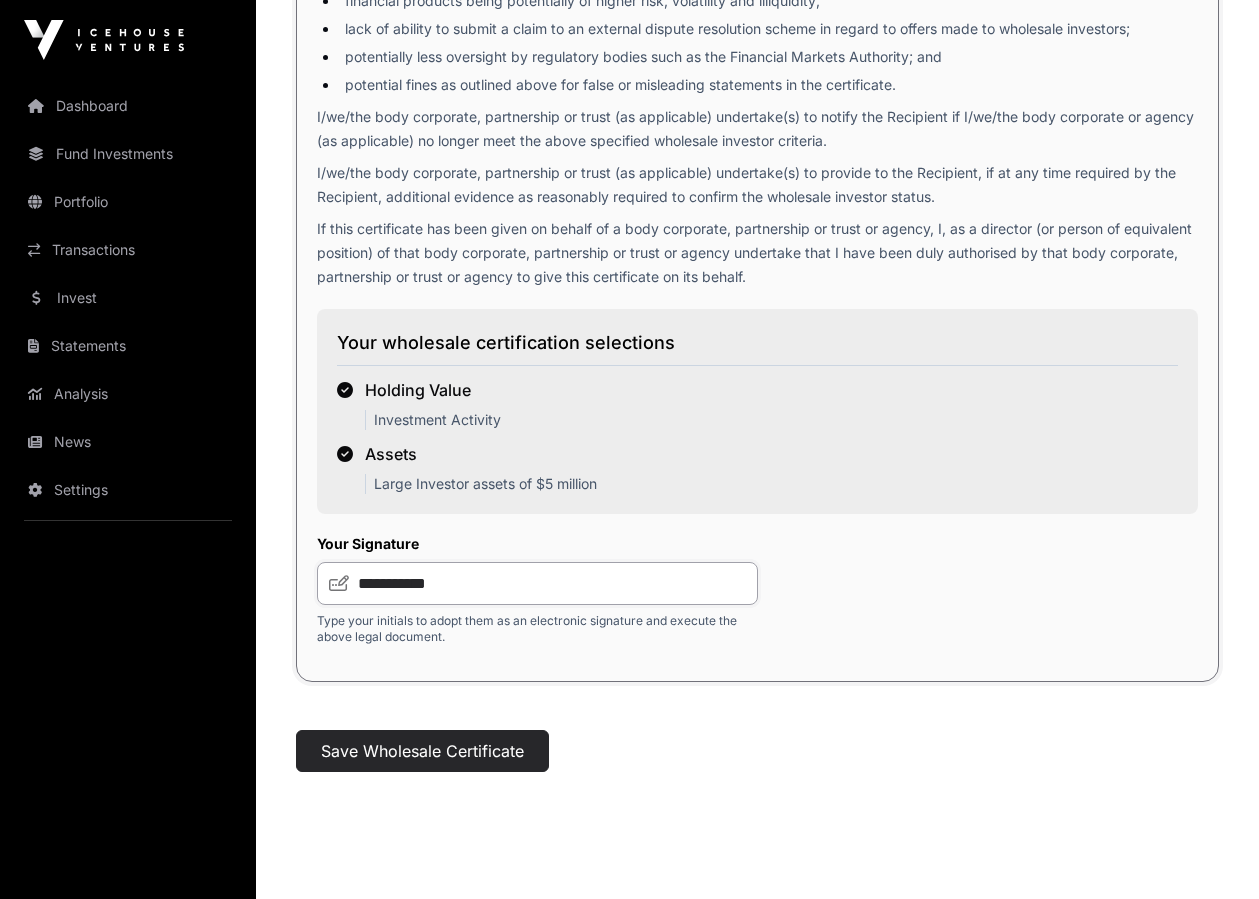 type on "**********" 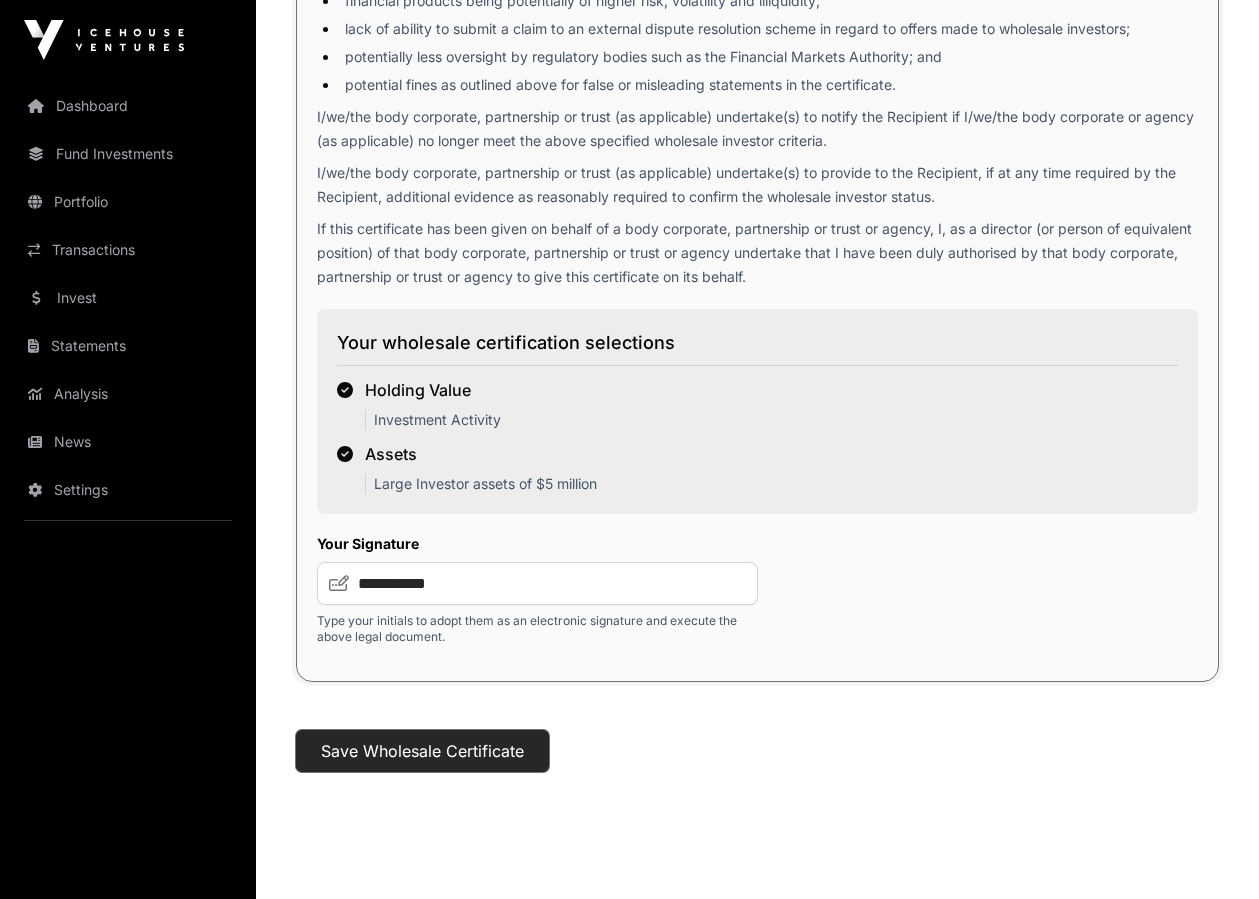 click on "Save Wholesale Certificate" 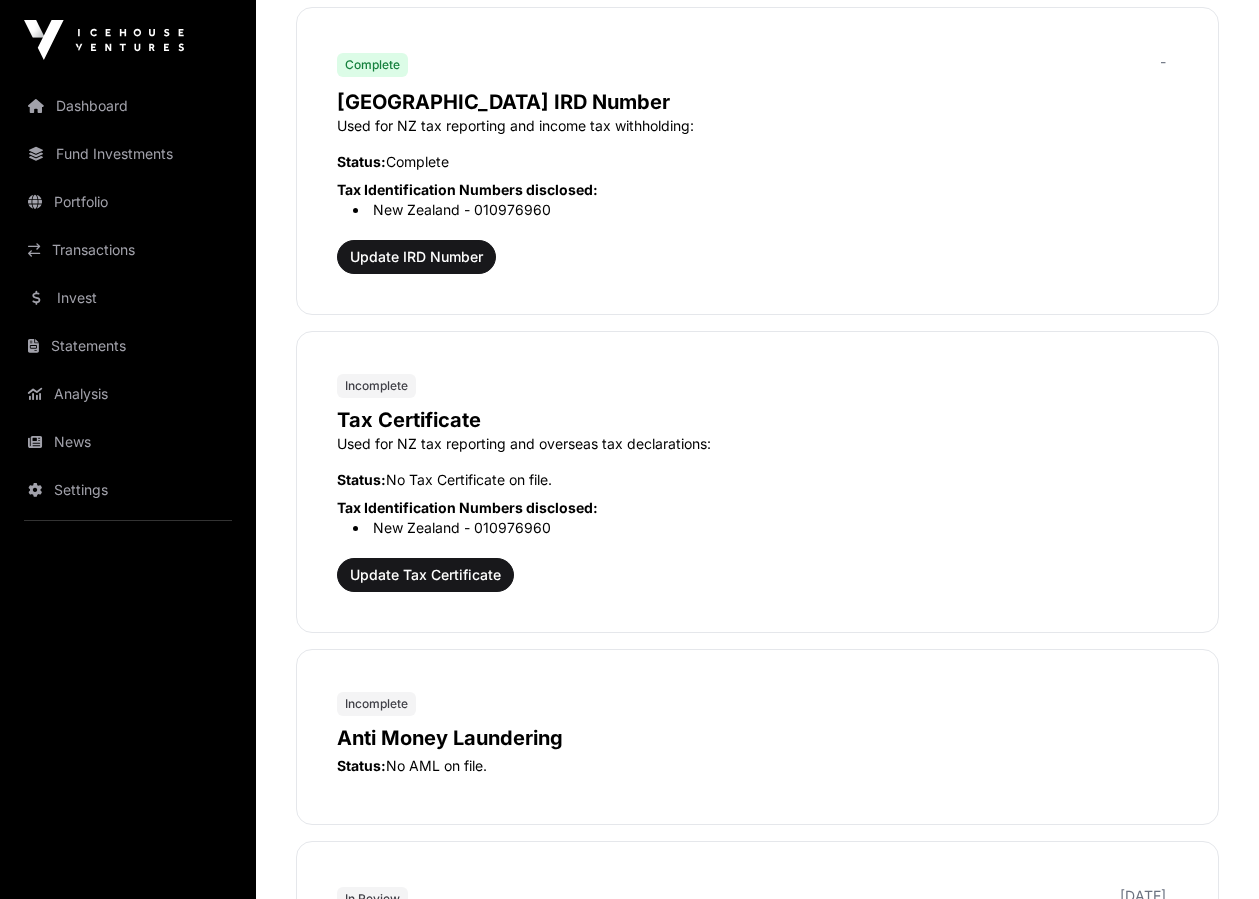 scroll, scrollTop: 1793, scrollLeft: 0, axis: vertical 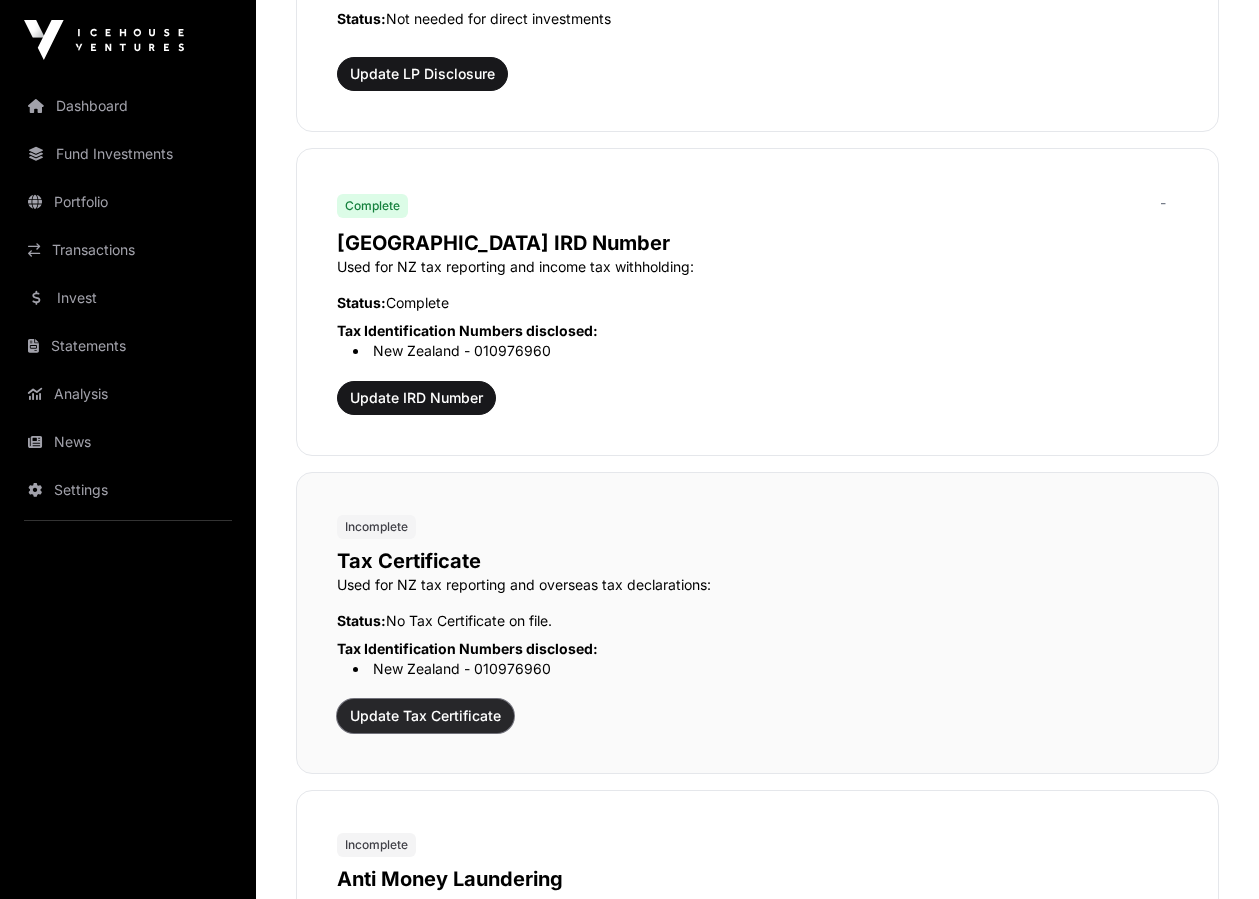 click on "Update Tax Certificate" 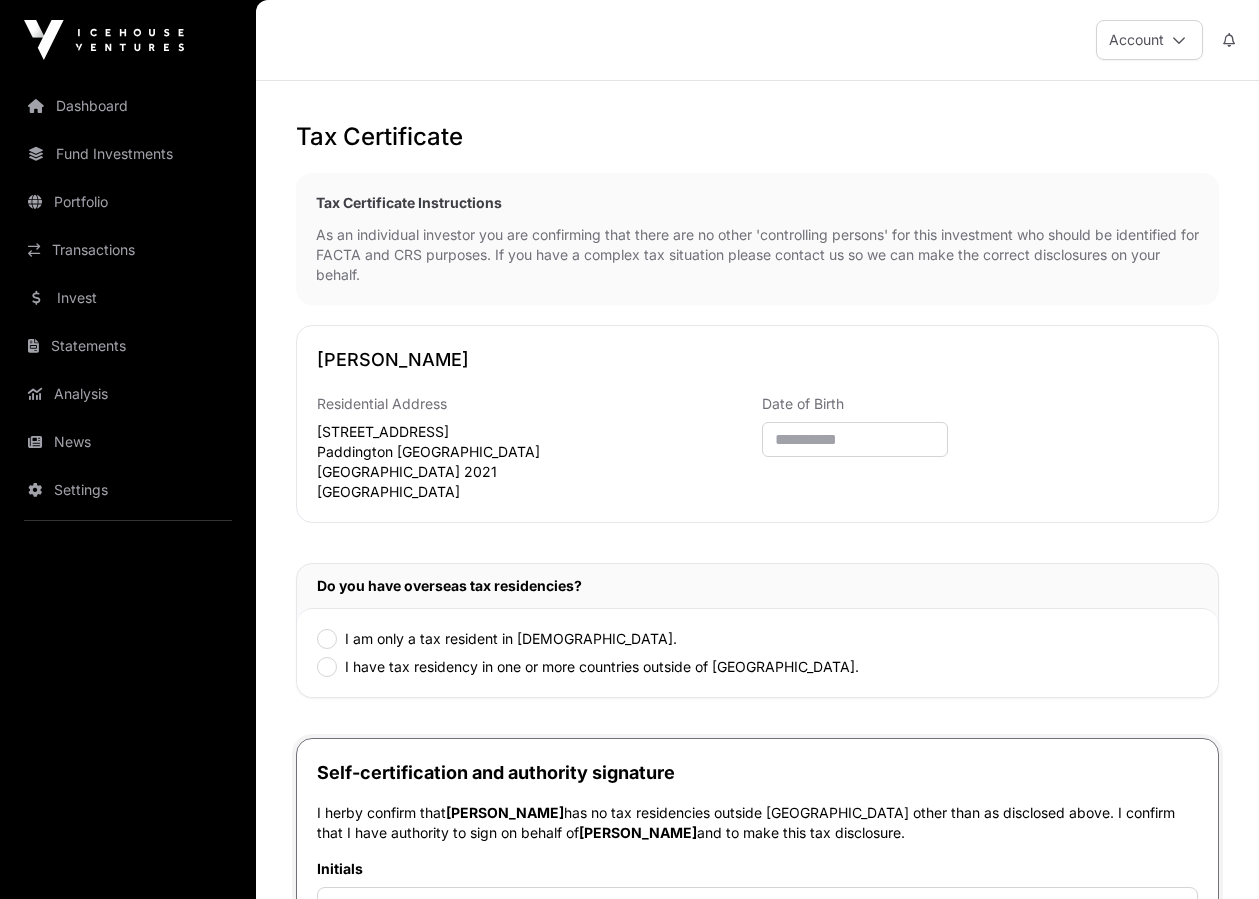 scroll, scrollTop: 0, scrollLeft: 0, axis: both 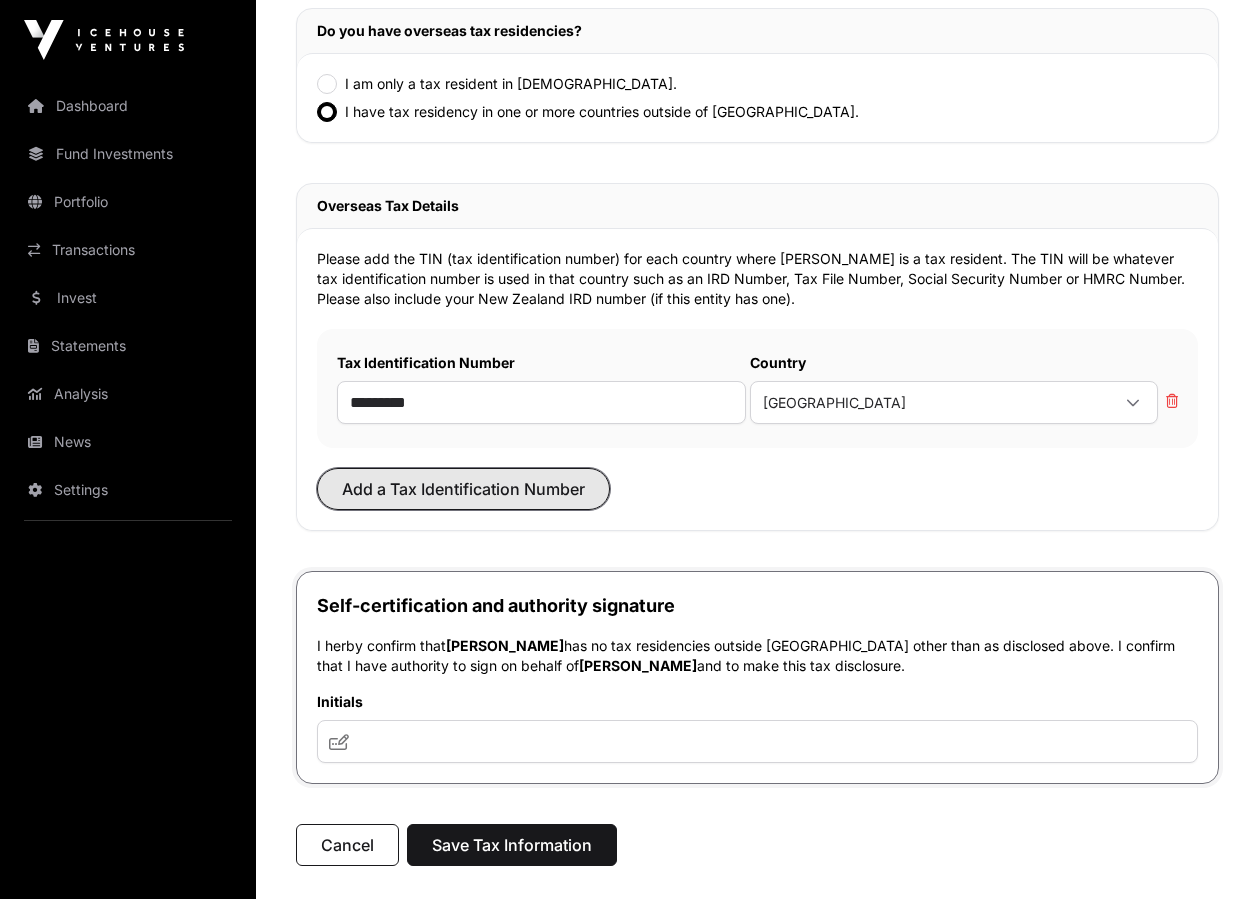 click on "Add a Tax Identification Number" 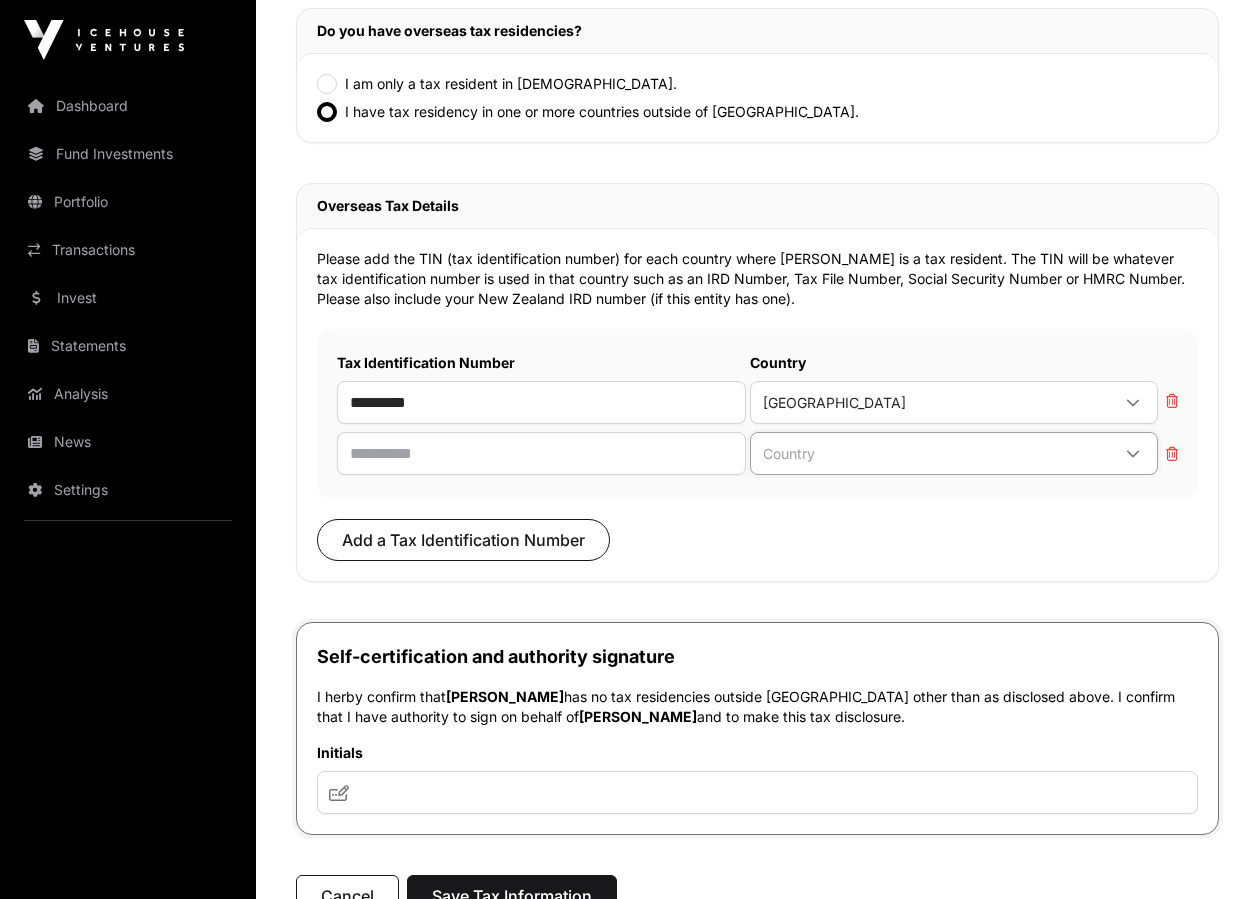 click on "Country" 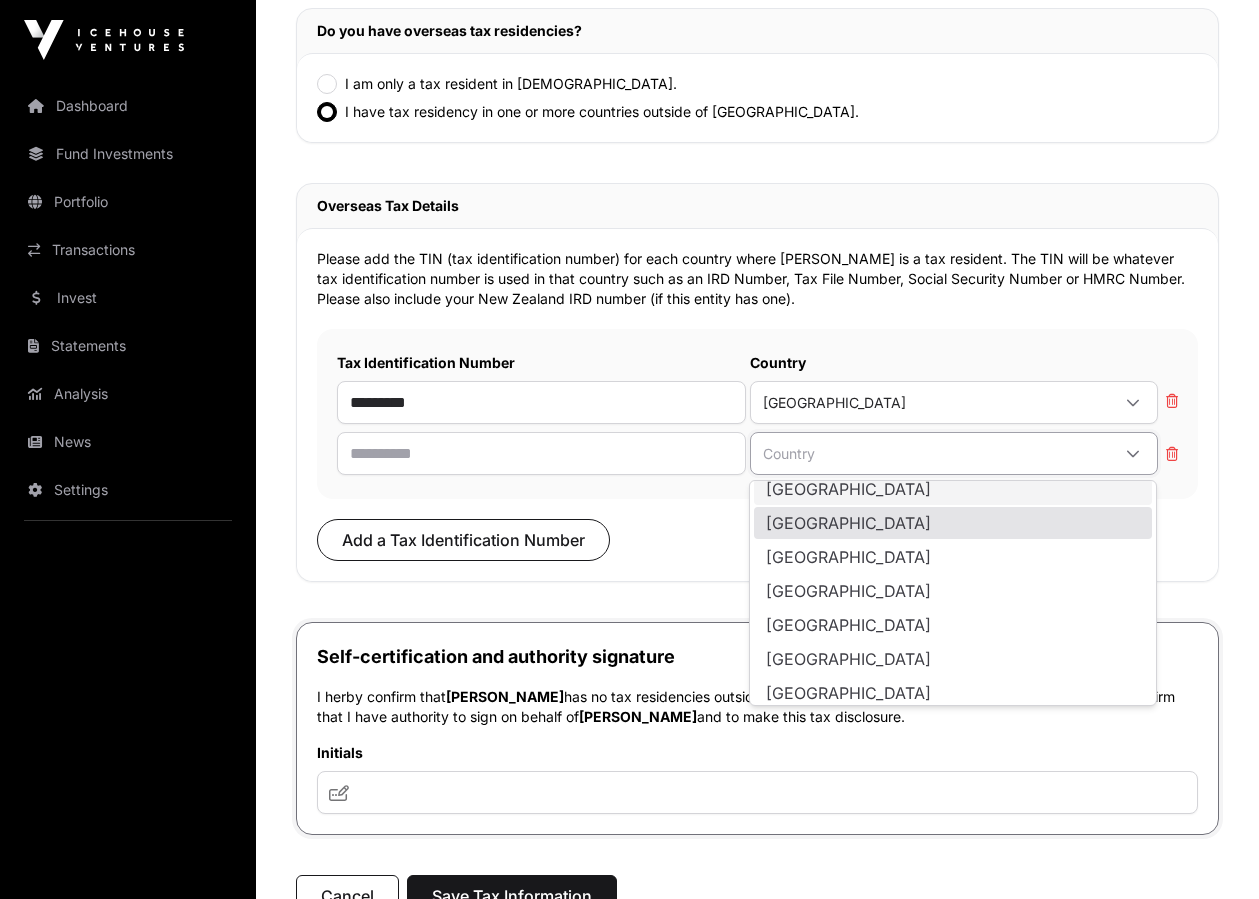 scroll, scrollTop: 276, scrollLeft: 0, axis: vertical 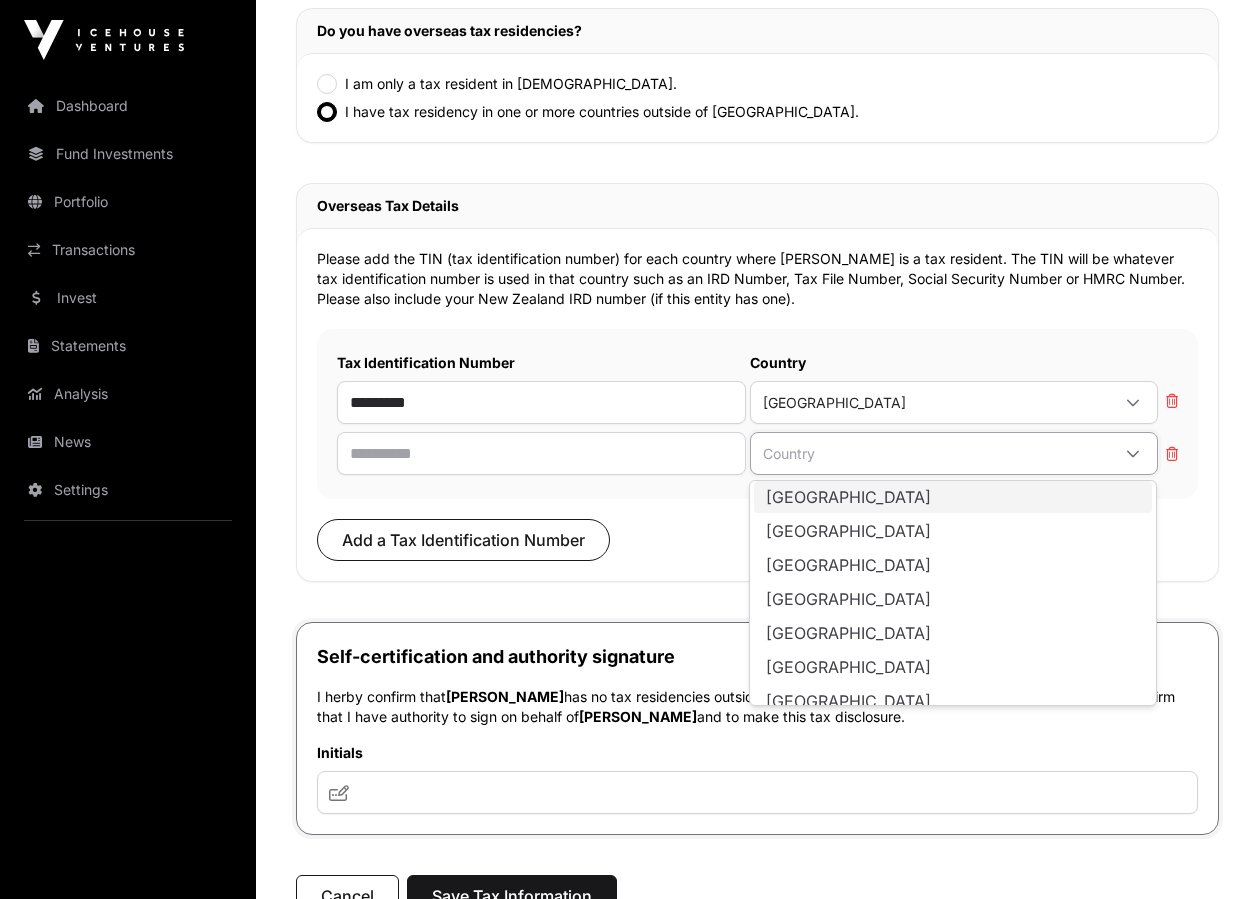 click on "Australia" 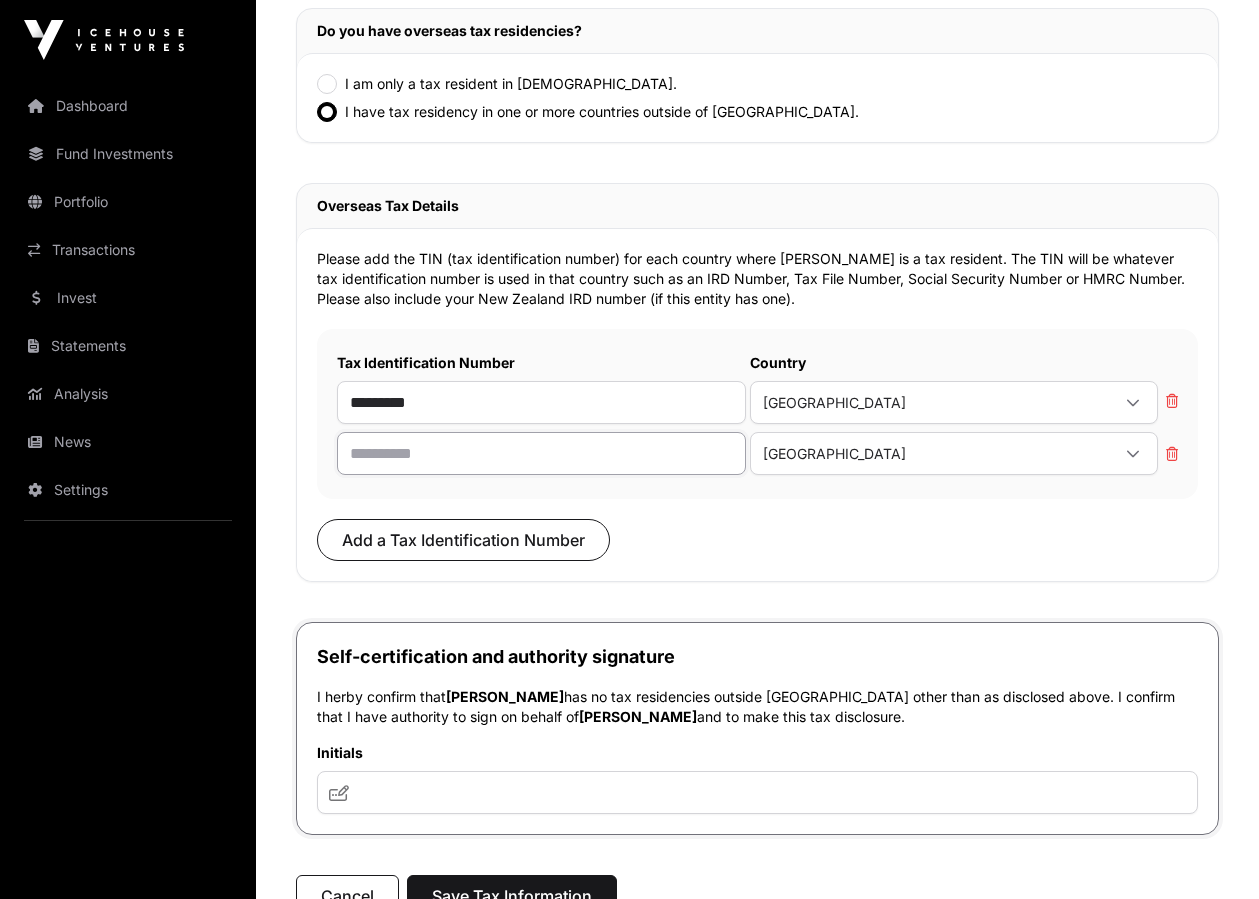click 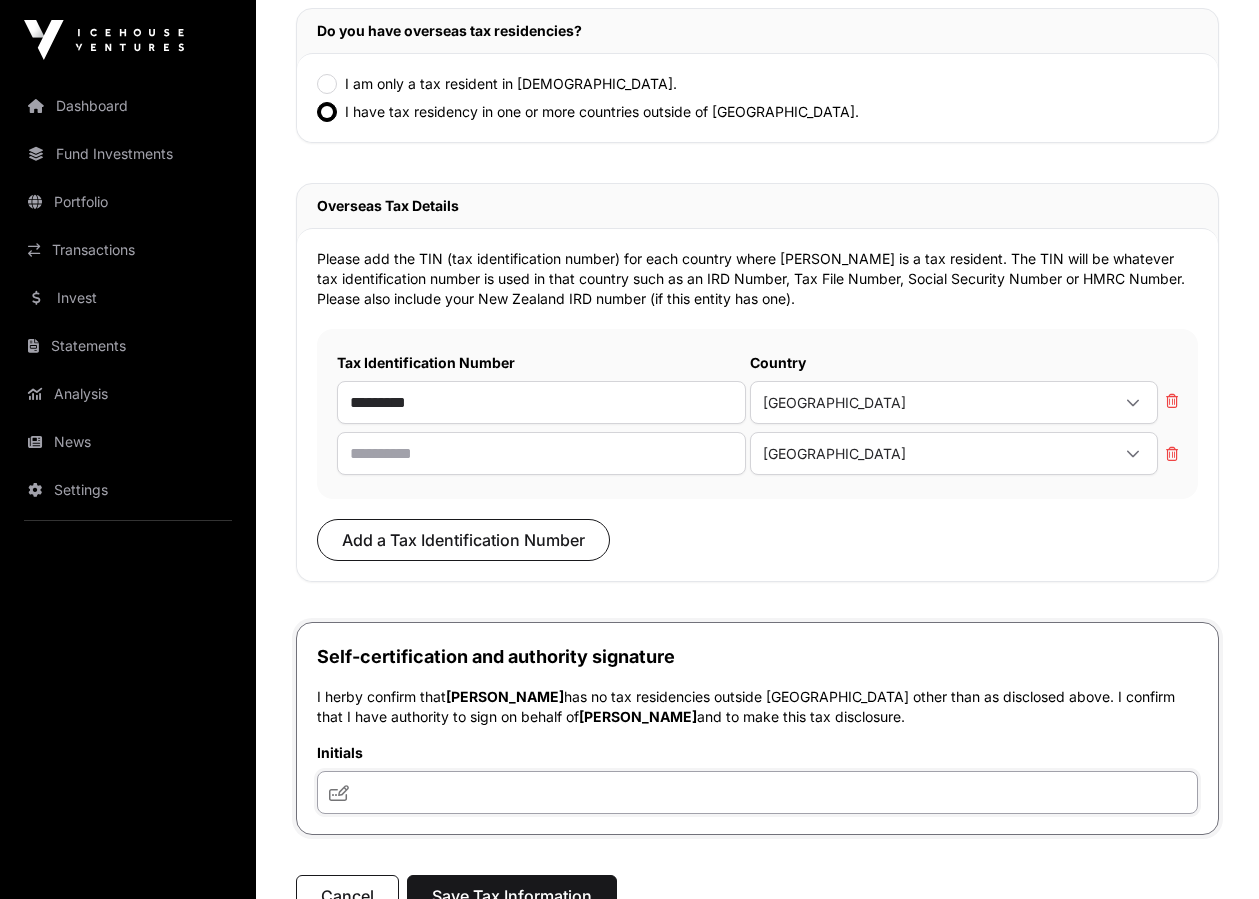 click 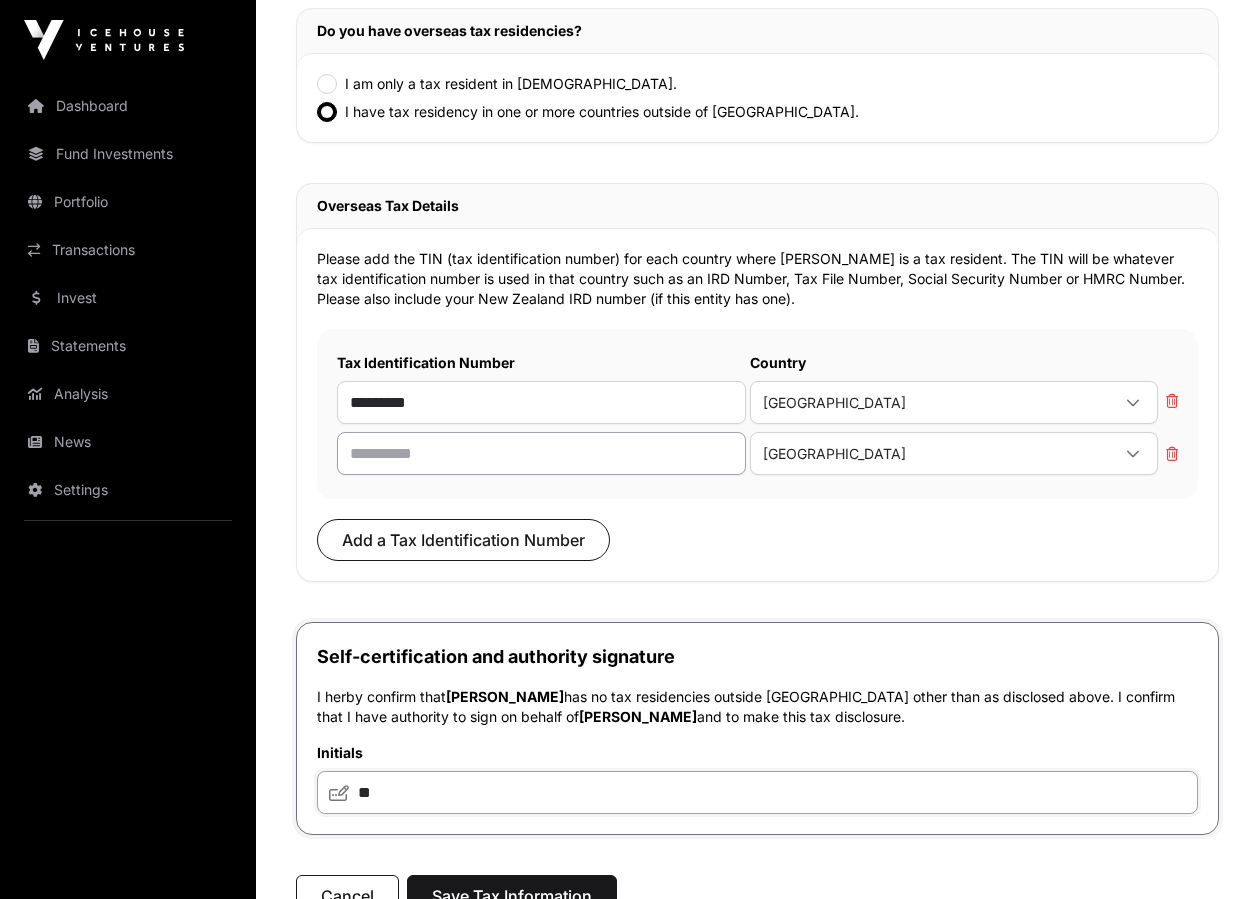 type on "**" 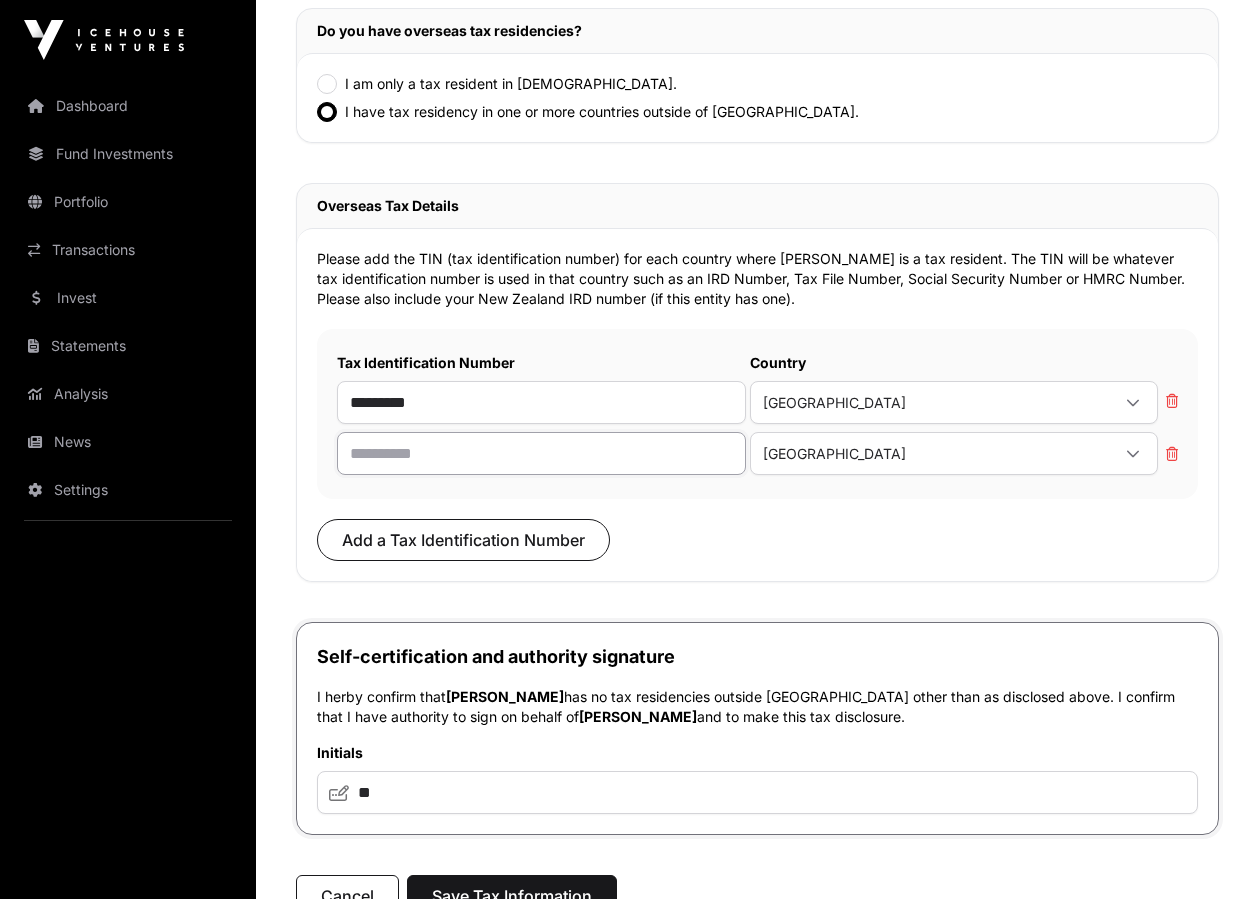 click 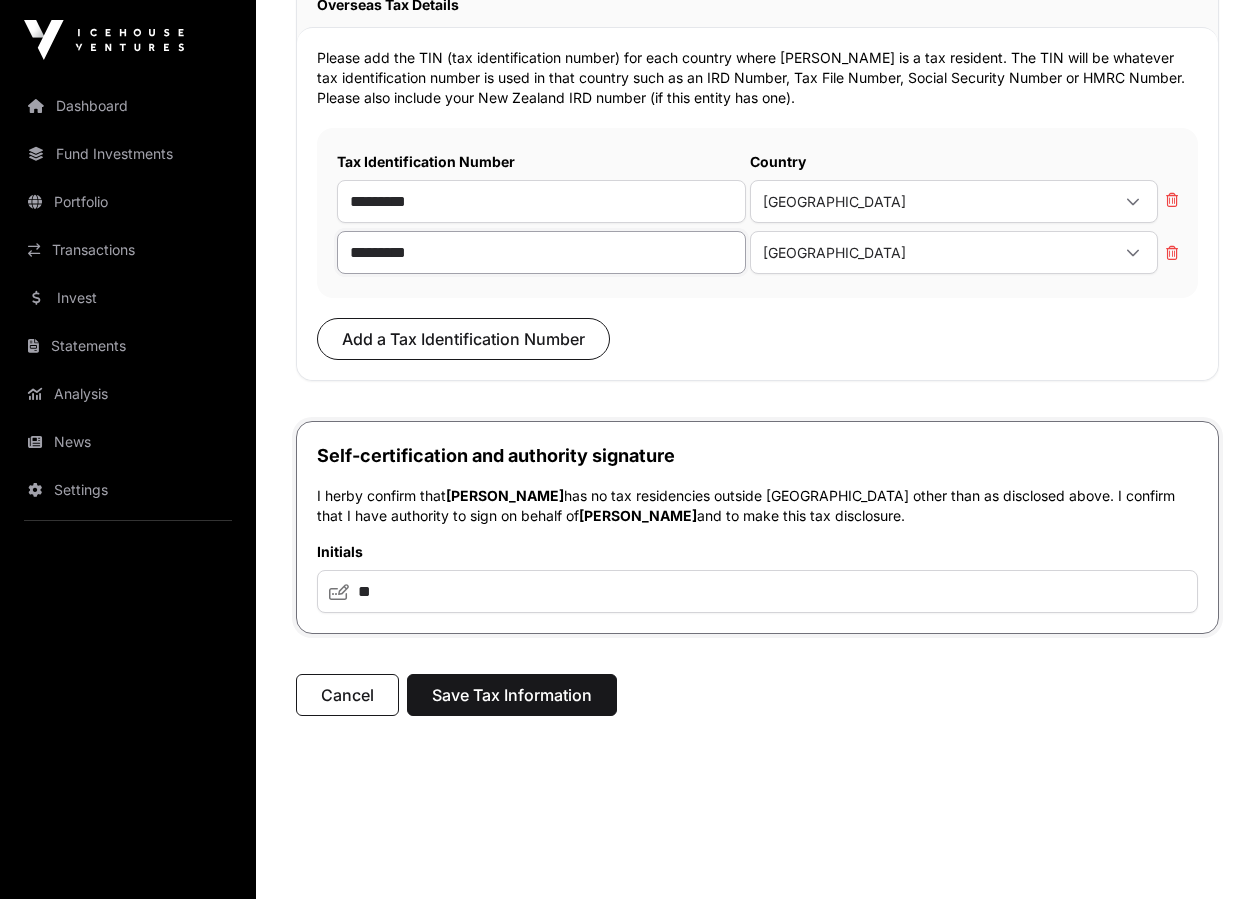 scroll, scrollTop: 792, scrollLeft: 0, axis: vertical 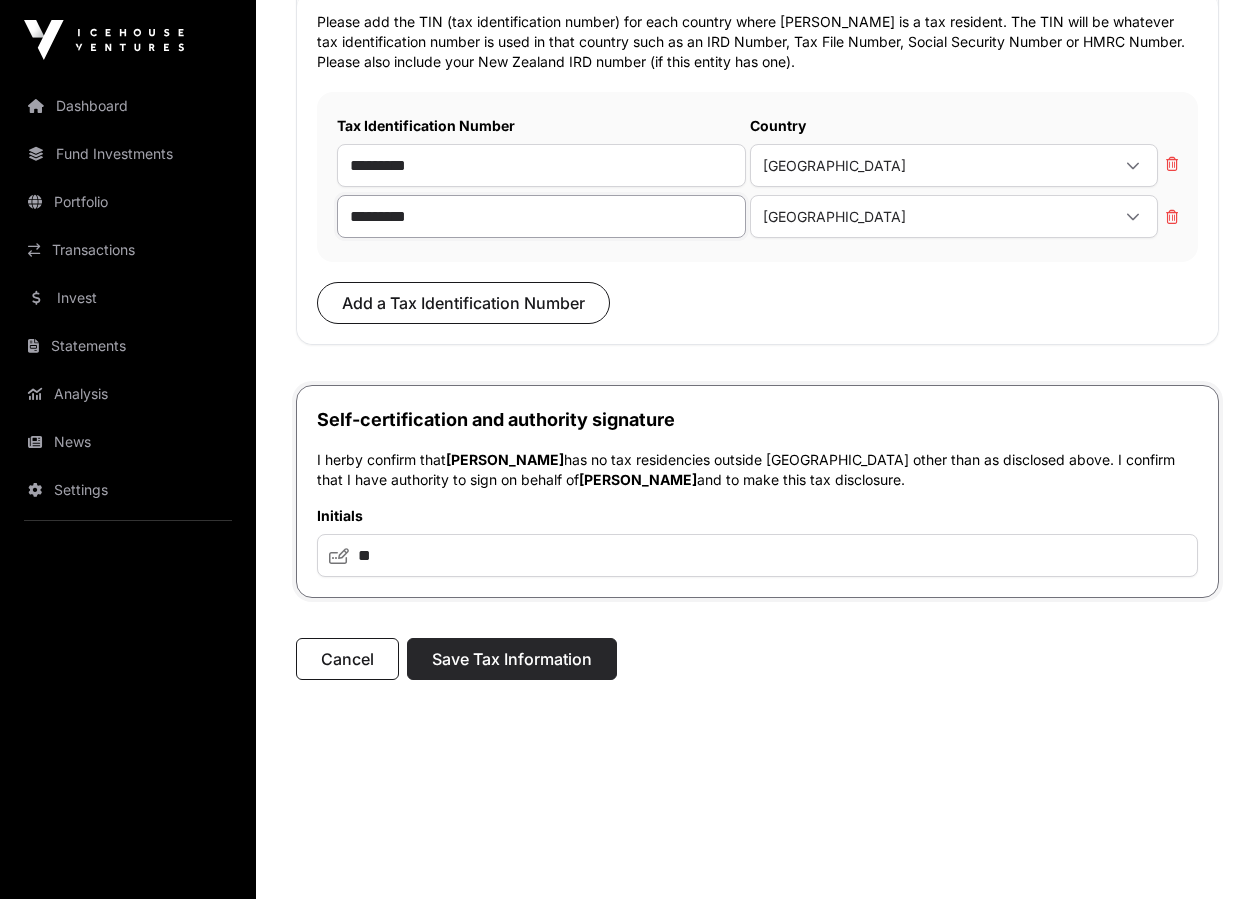 type on "*********" 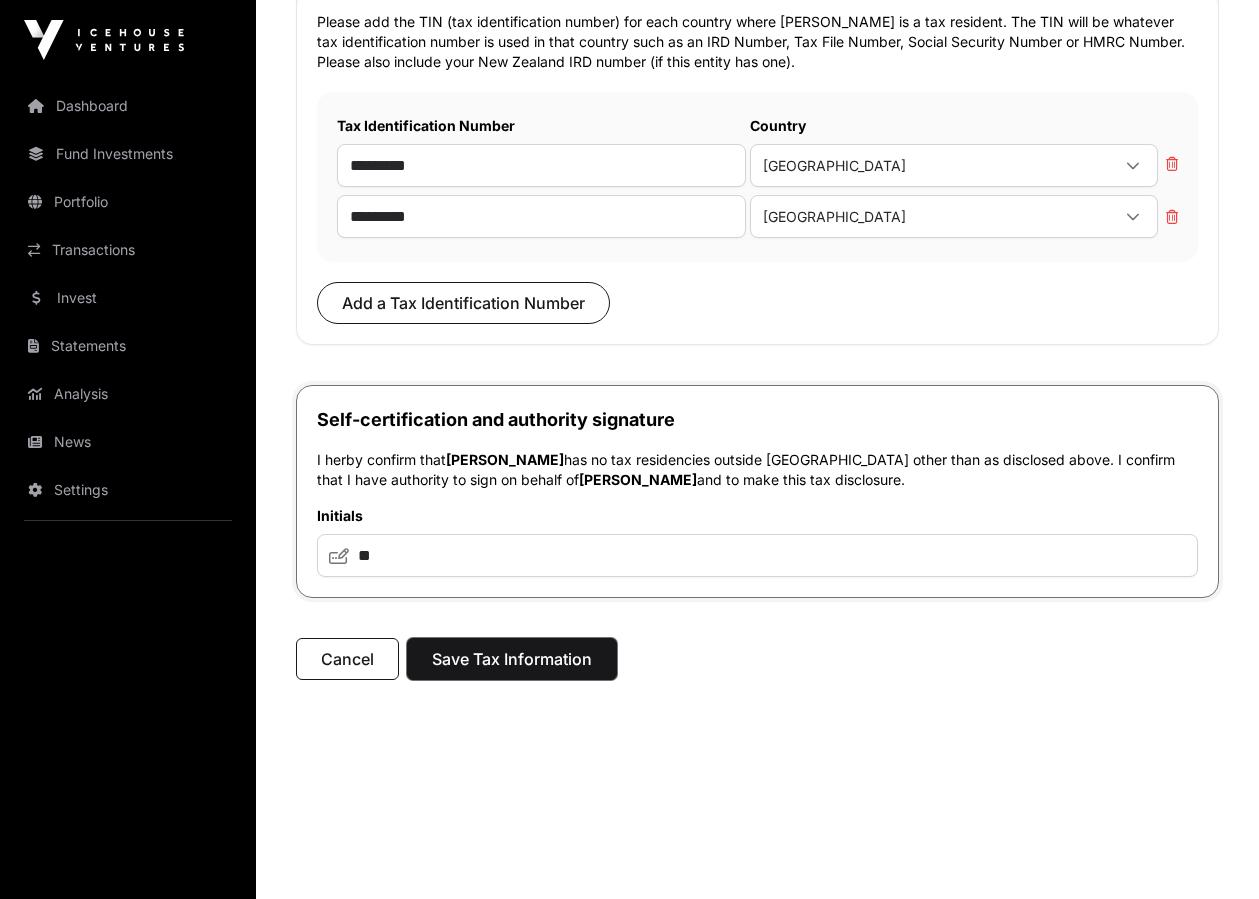 click on "Save Tax Information" 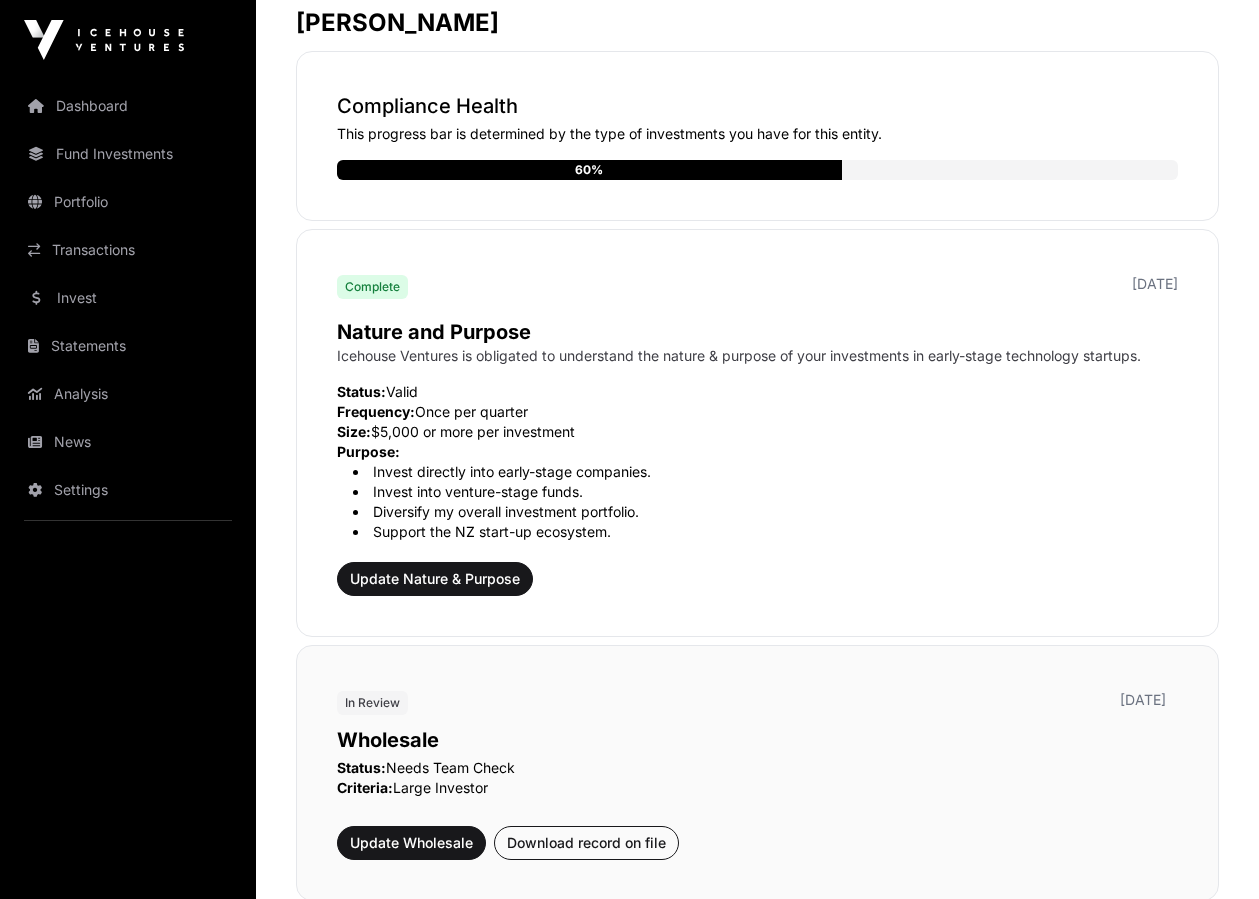 scroll, scrollTop: 0, scrollLeft: 0, axis: both 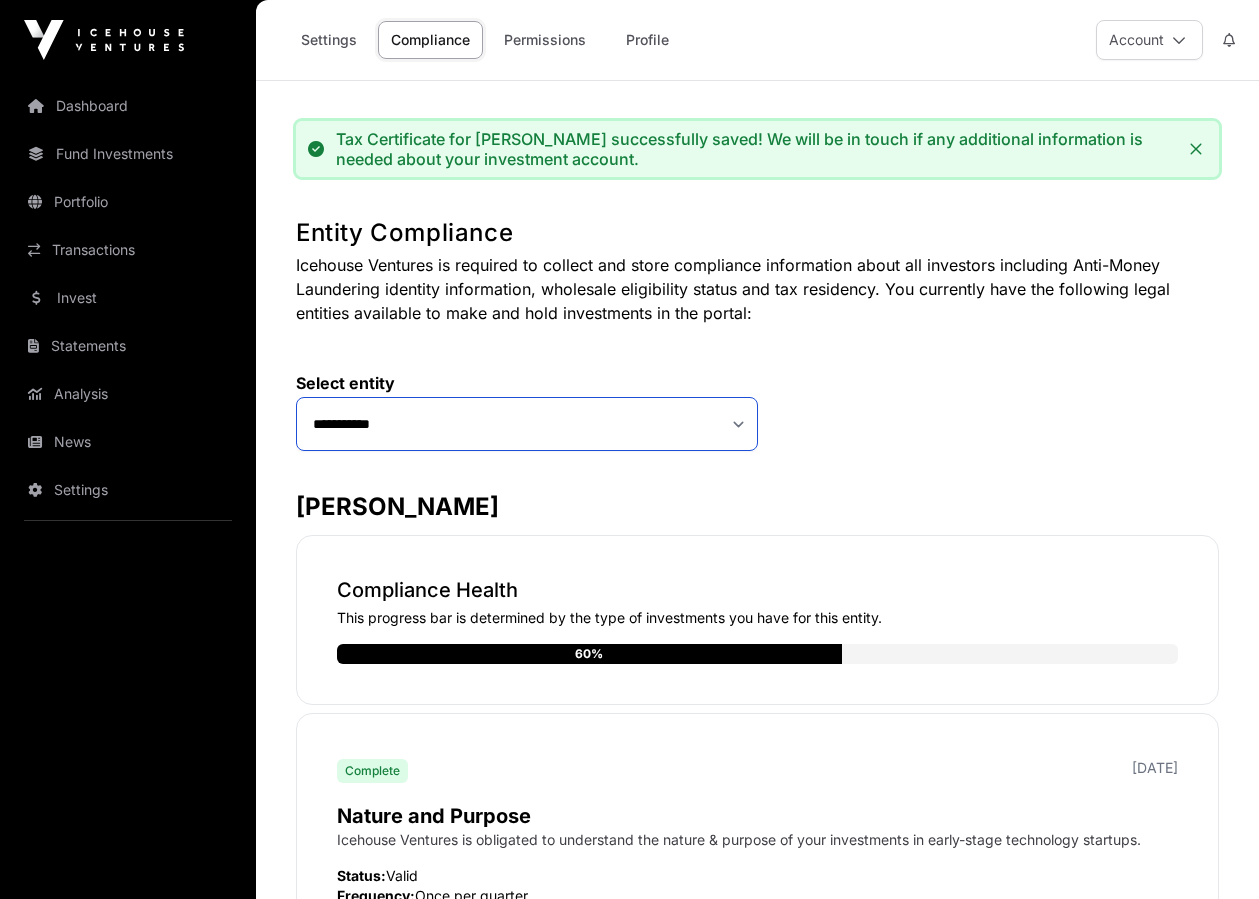 click on "**********" 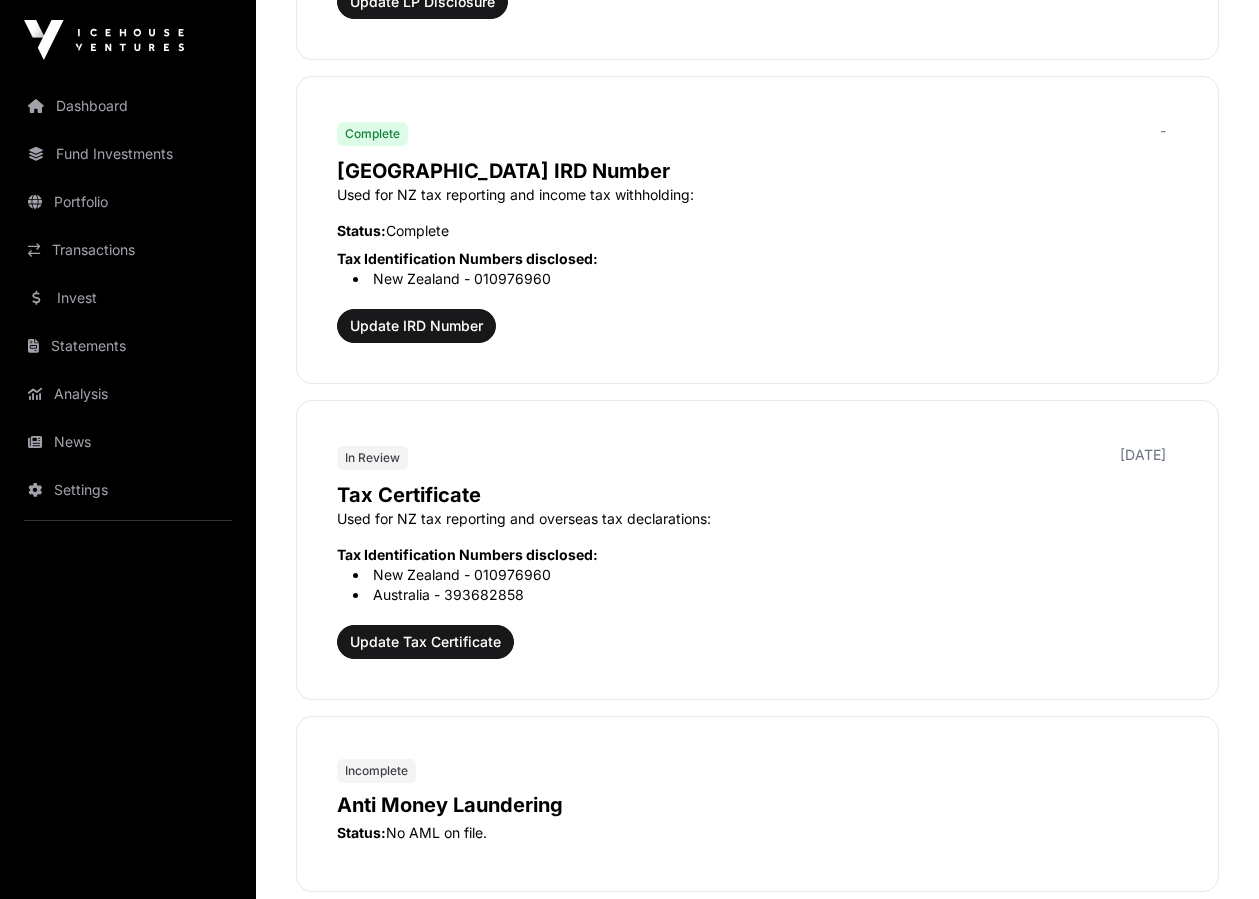 scroll, scrollTop: 2478, scrollLeft: 0, axis: vertical 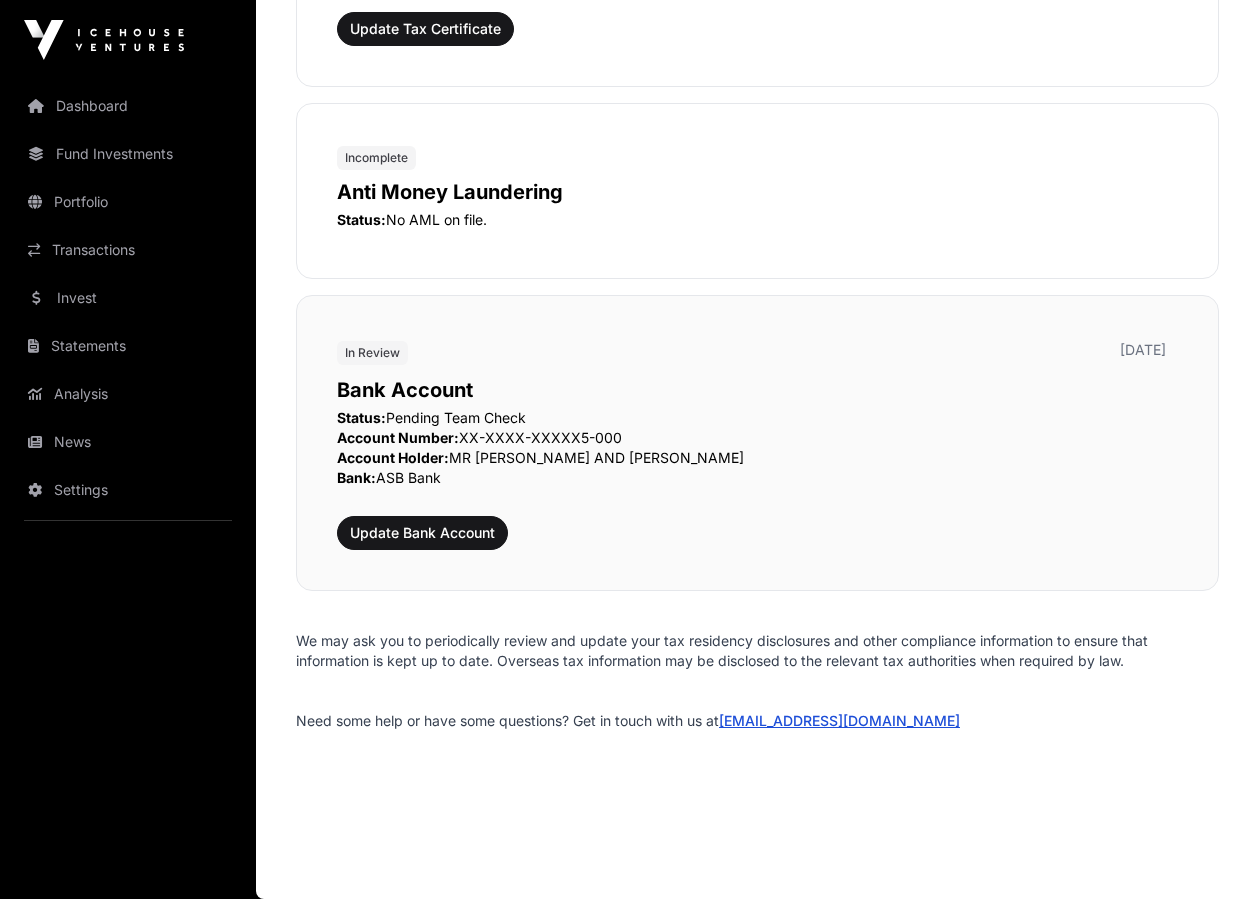 click on "Bank Account  Status:  Pending Team Check Account Number:  XX-XXXX-XXXXX5-000 Account Holder:  MR A D MOSS AND MRS S A MOSS Bank:  ASB Bank Update Bank Account" 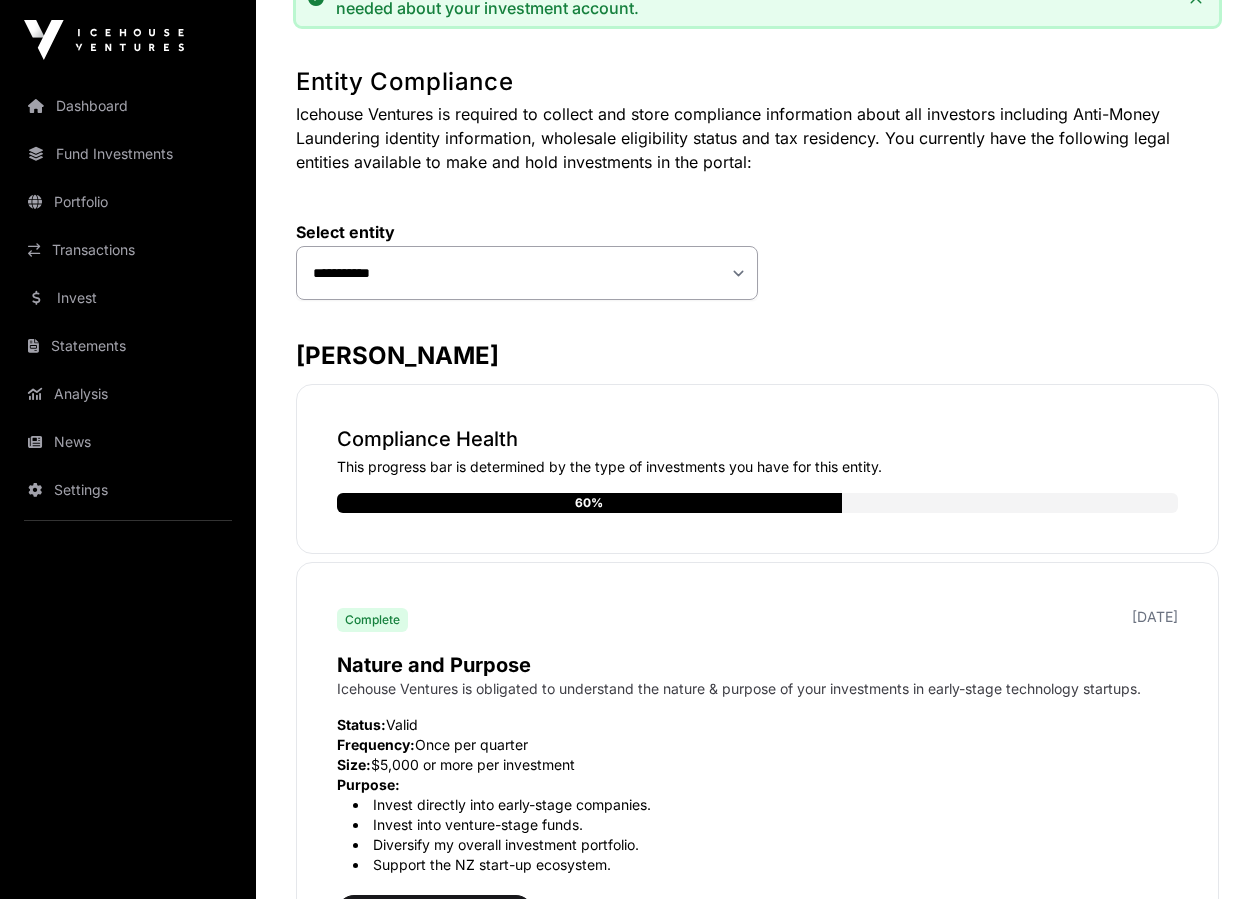 scroll, scrollTop: 0, scrollLeft: 0, axis: both 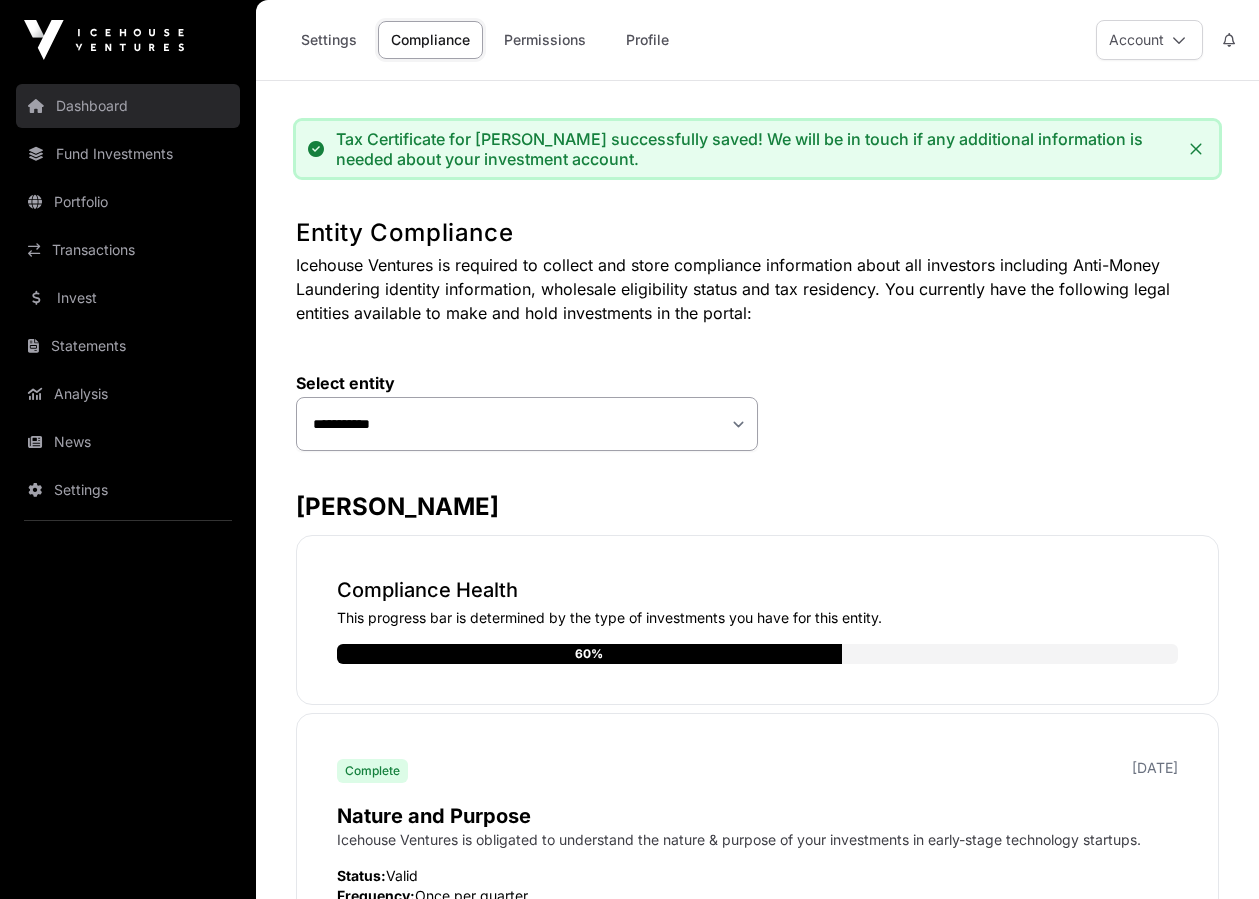 click on "Dashboard" 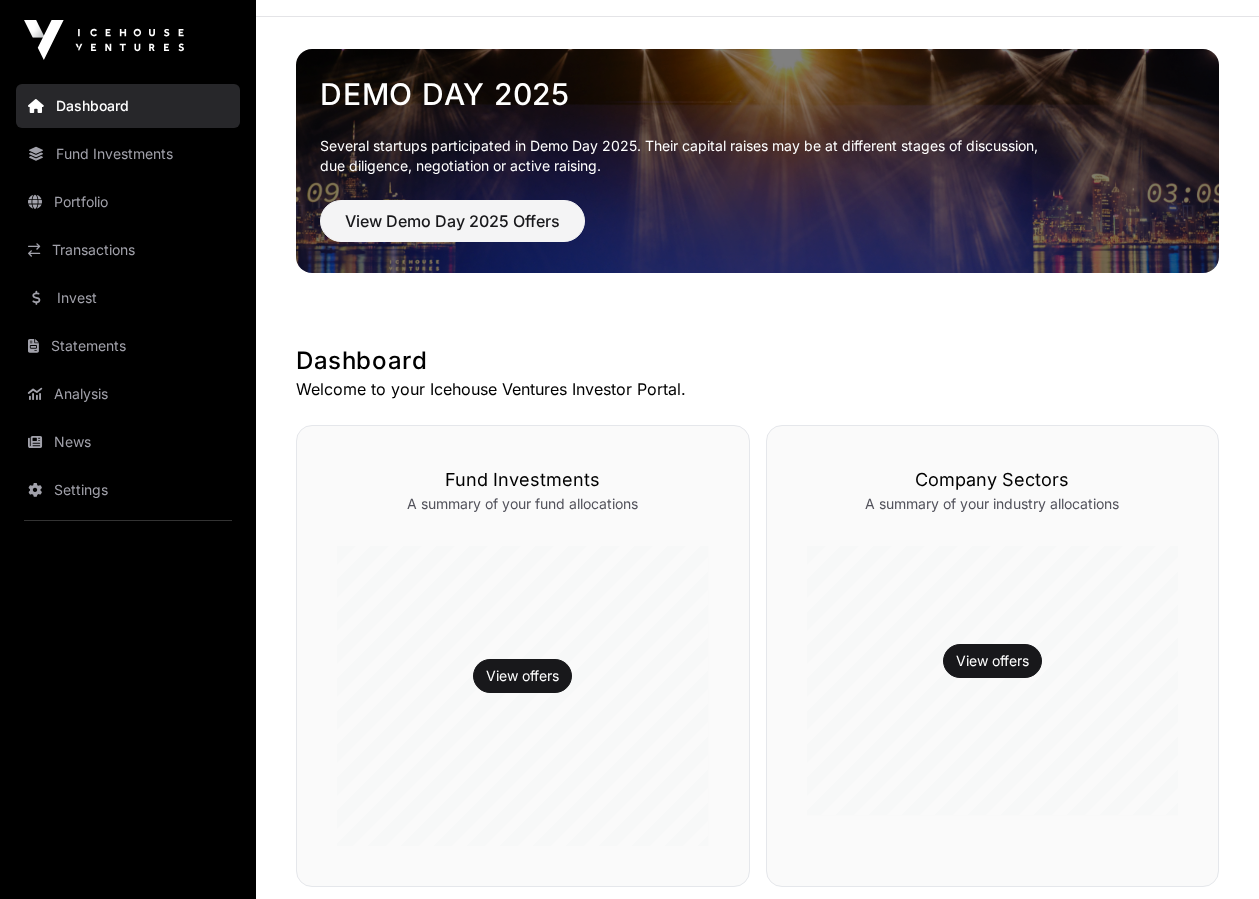 scroll, scrollTop: 0, scrollLeft: 0, axis: both 